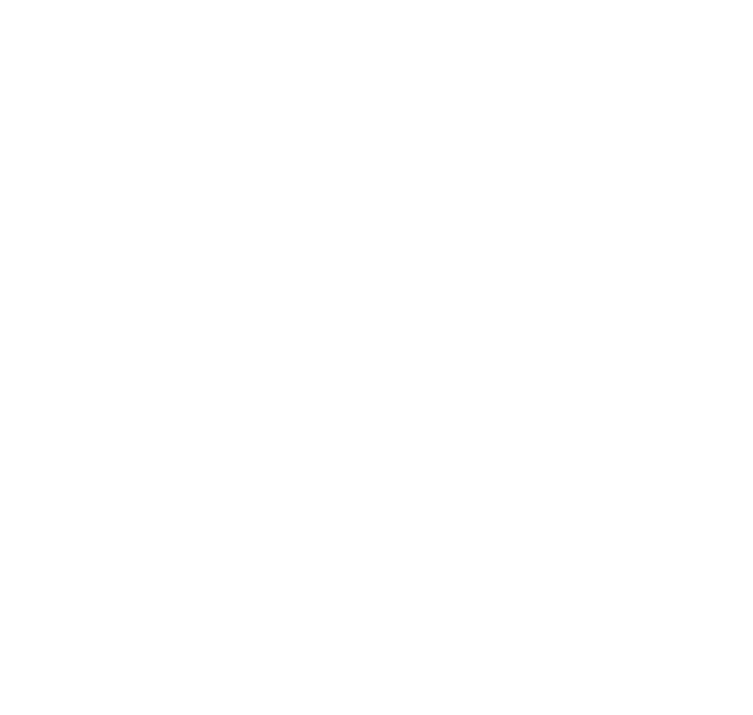 scroll, scrollTop: 0, scrollLeft: 0, axis: both 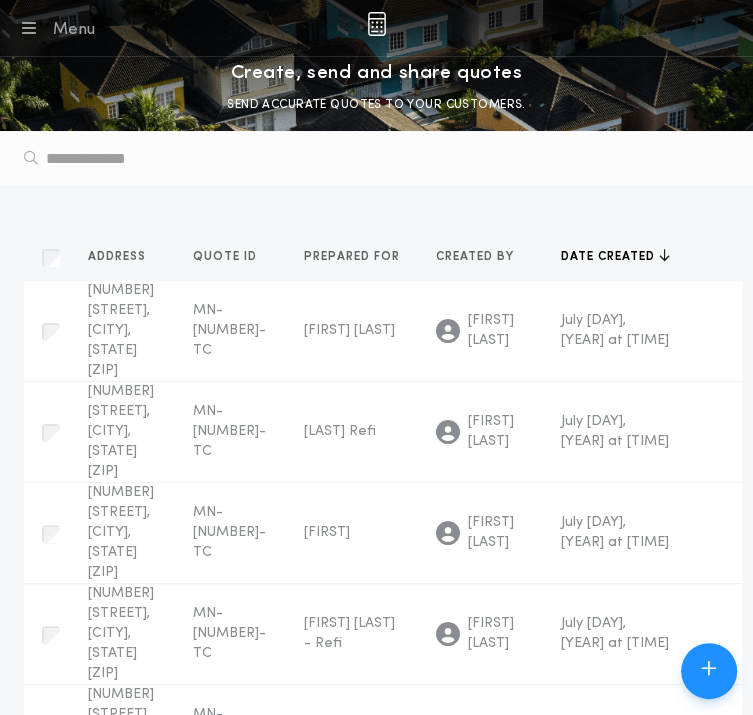 click on "New Quote" at bounding box center [0, 0] 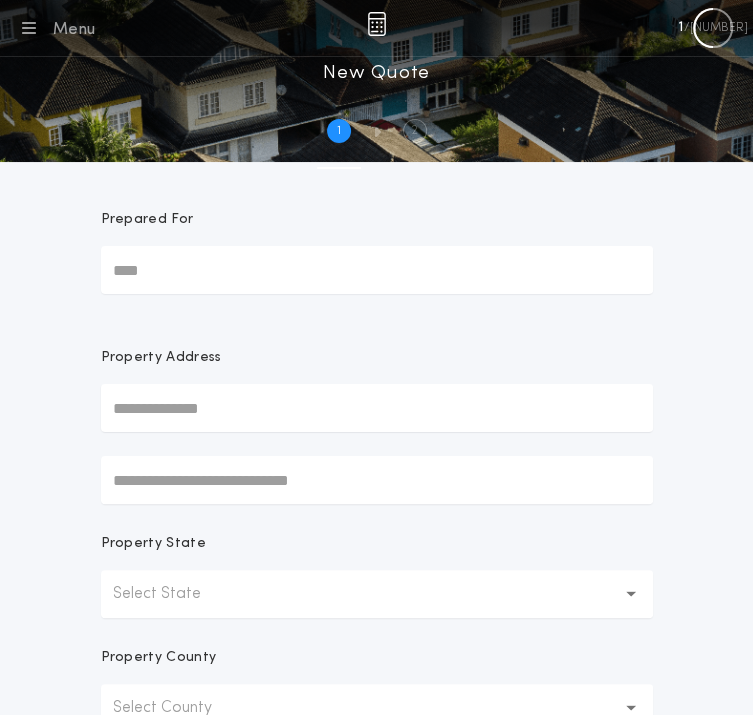 click on "Prepared For" at bounding box center [377, 270] 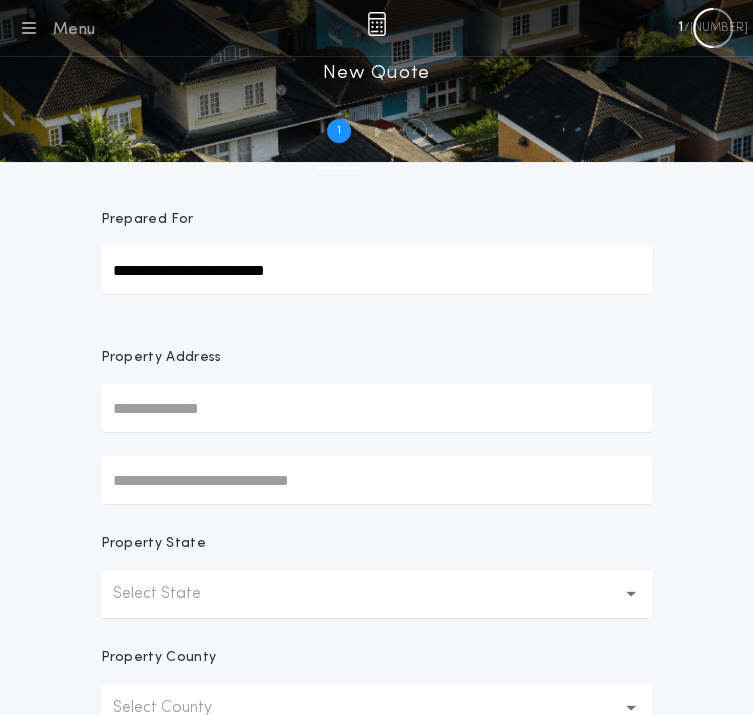 type on "**********" 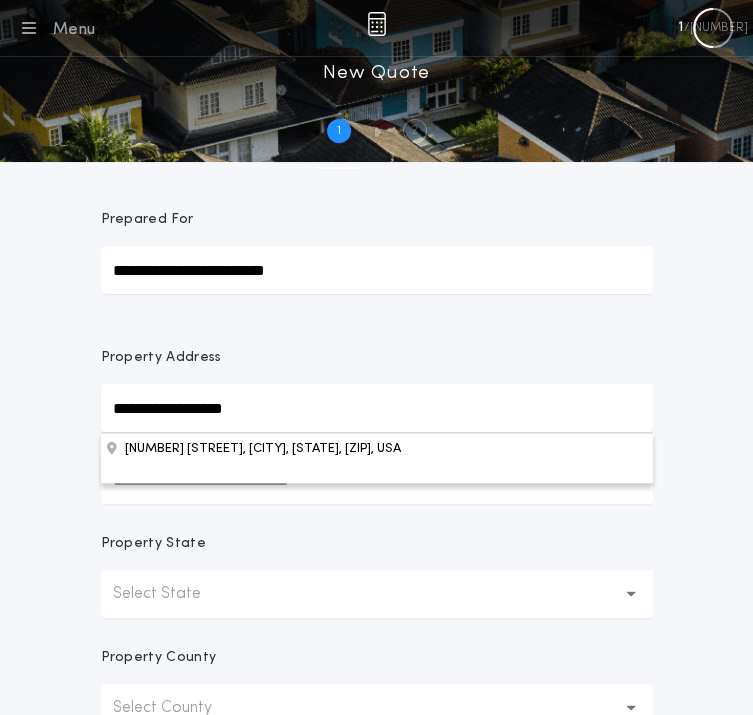 click at bounding box center (0, 1307) 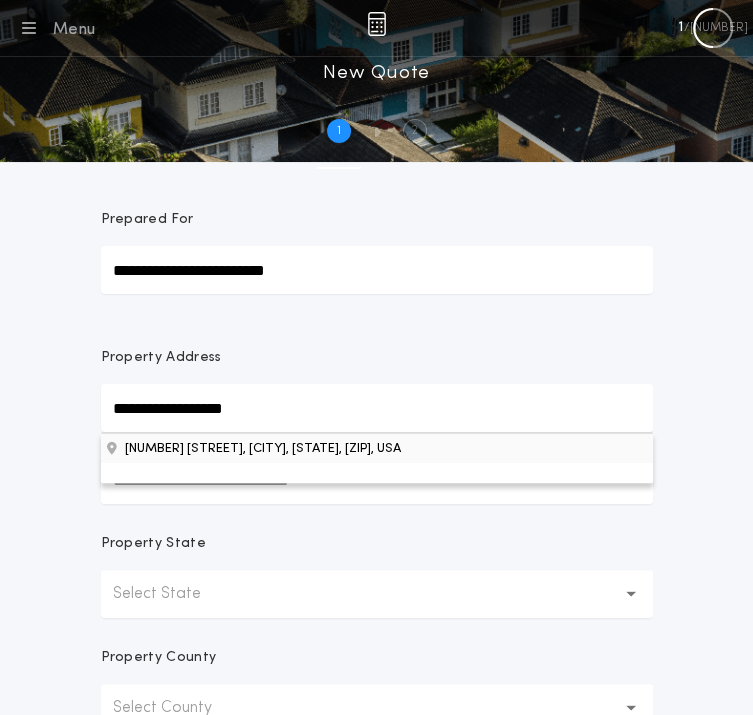 type on "**********" 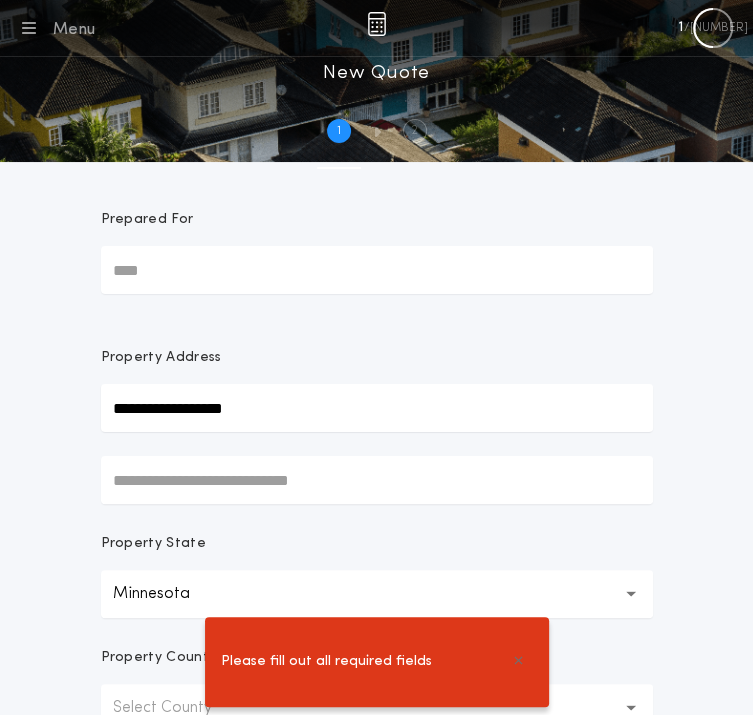 click on "Prepared For" at bounding box center [377, 270] 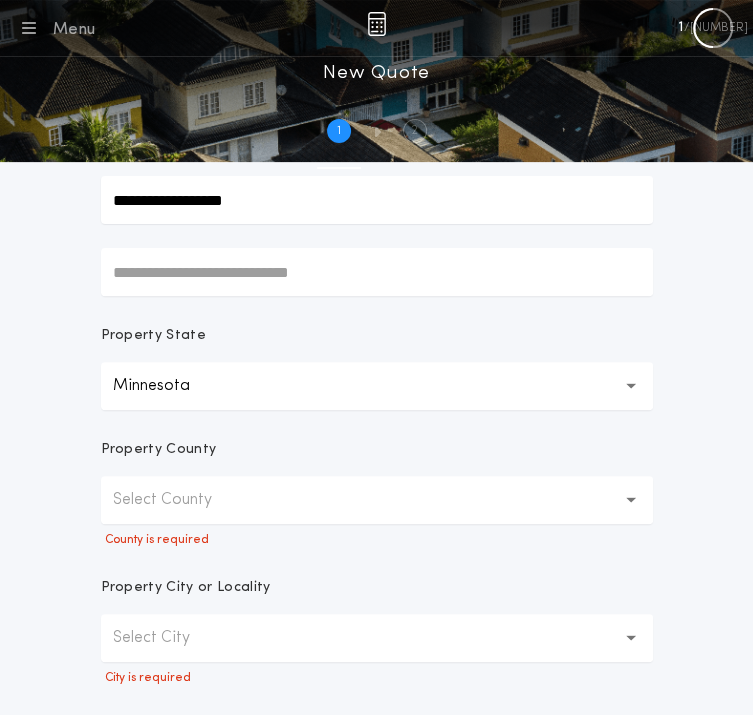 scroll, scrollTop: 302, scrollLeft: 0, axis: vertical 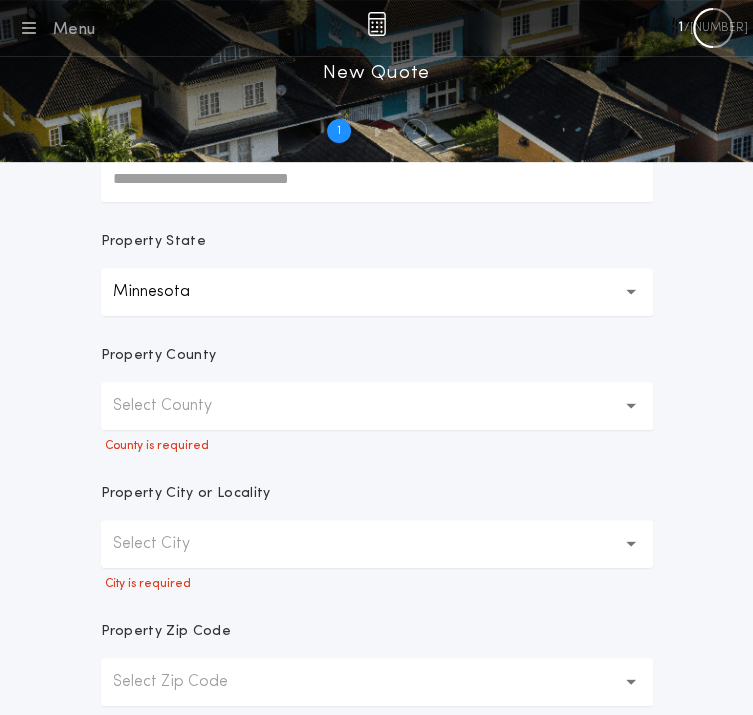 type on "**********" 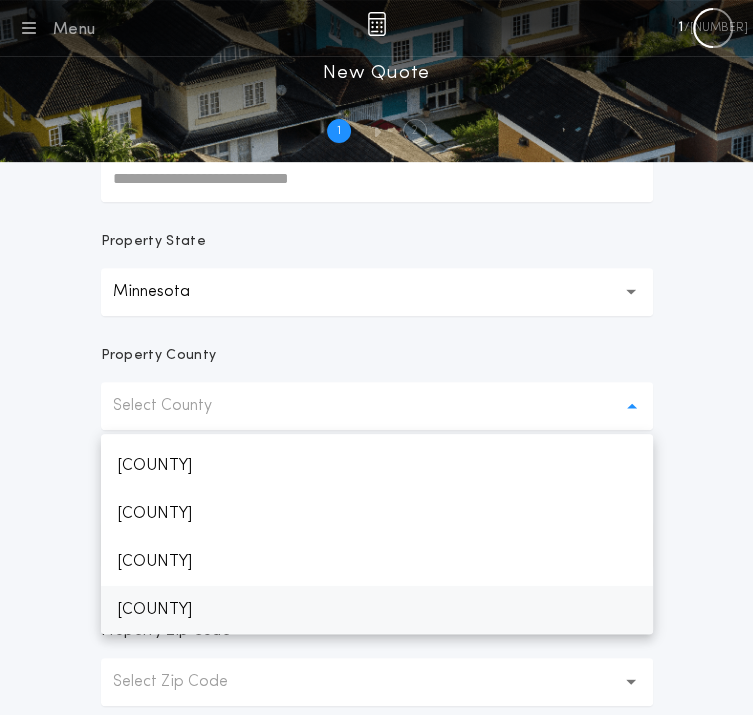 scroll, scrollTop: 3304, scrollLeft: 0, axis: vertical 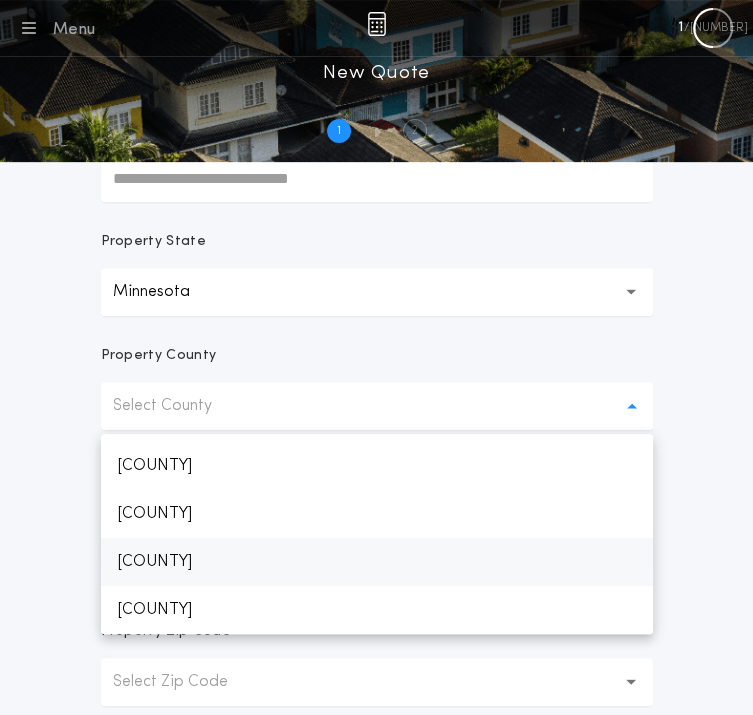 click on "[COUNTY]" at bounding box center (377, 562) 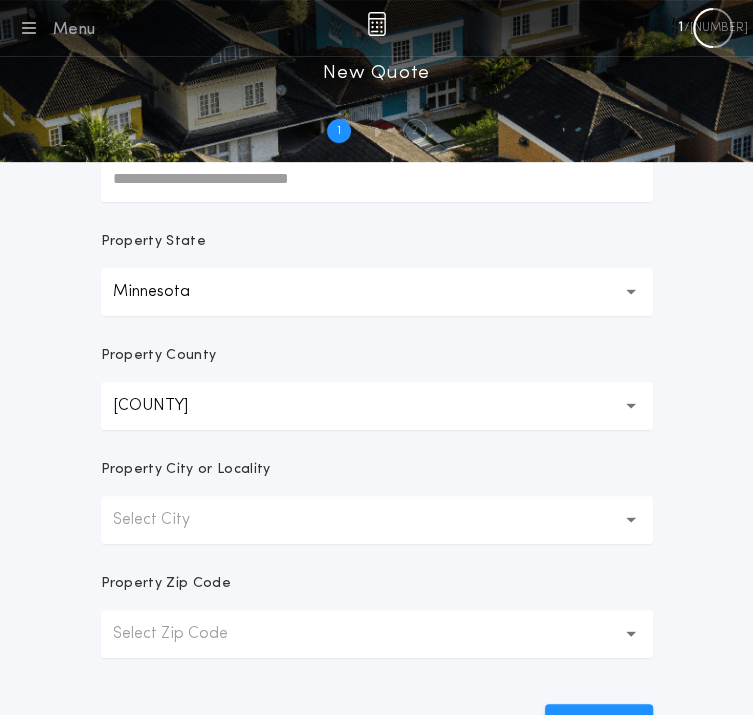 click on "Select City" at bounding box center (377, 520) 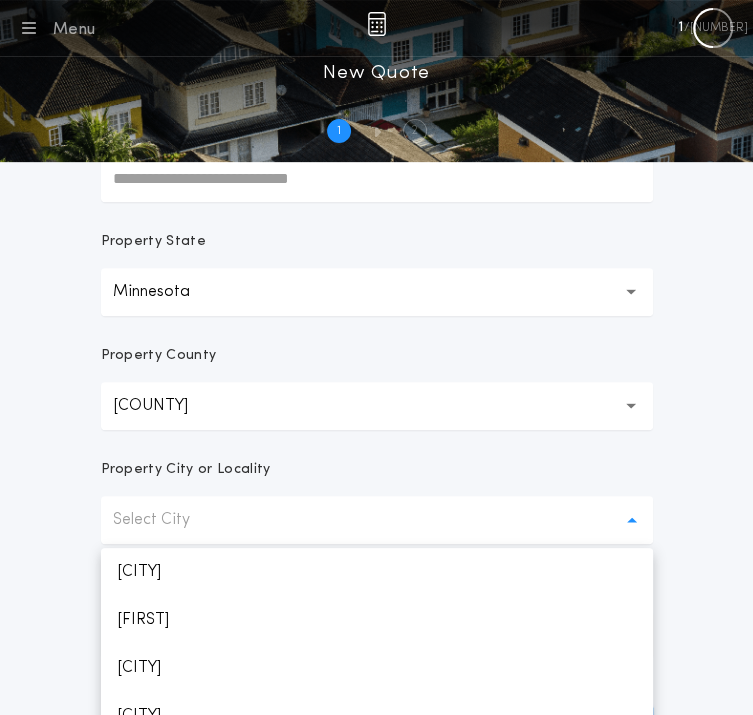 scroll, scrollTop: 1480, scrollLeft: 0, axis: vertical 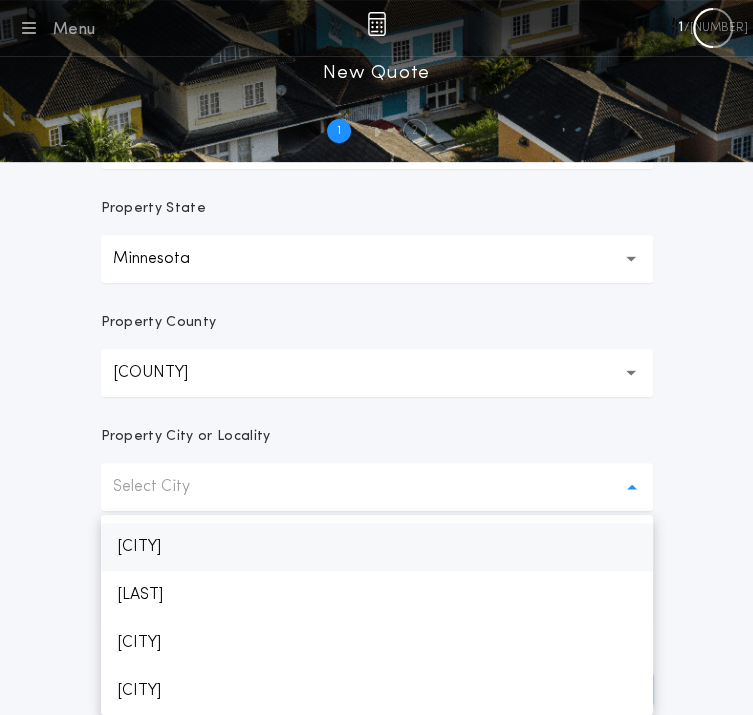 click on "[CITY]" at bounding box center [377, 547] 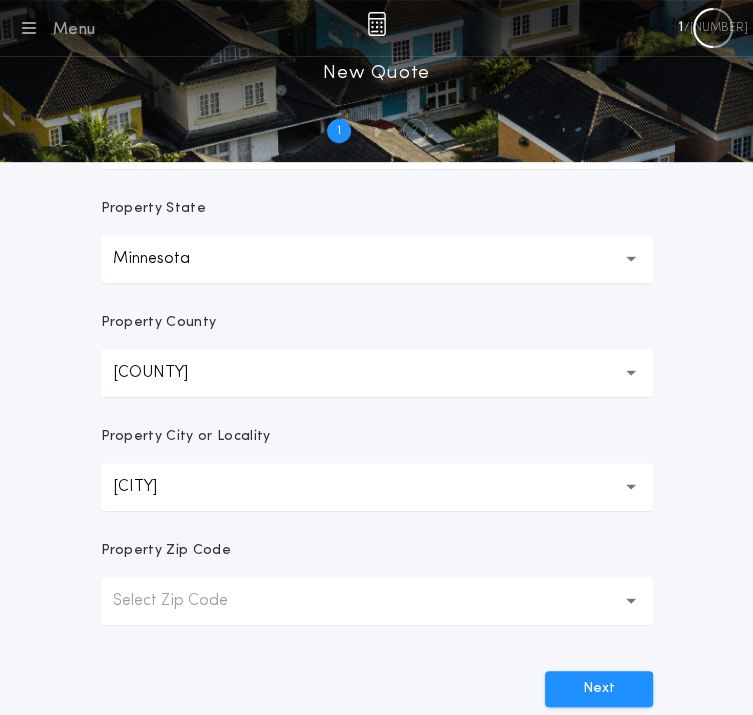 click on "Select Zip Code" at bounding box center [186, 601] 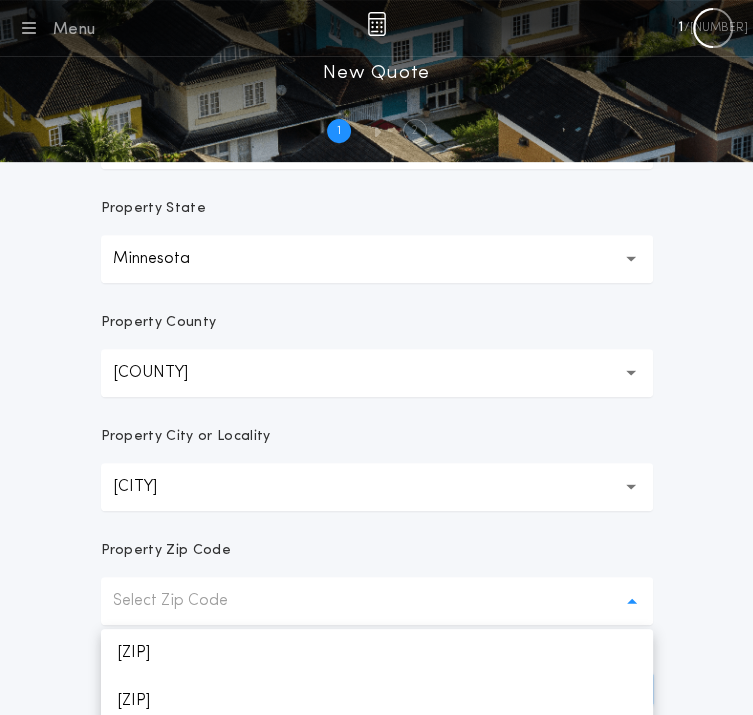 scroll, scrollTop: 448, scrollLeft: 0, axis: vertical 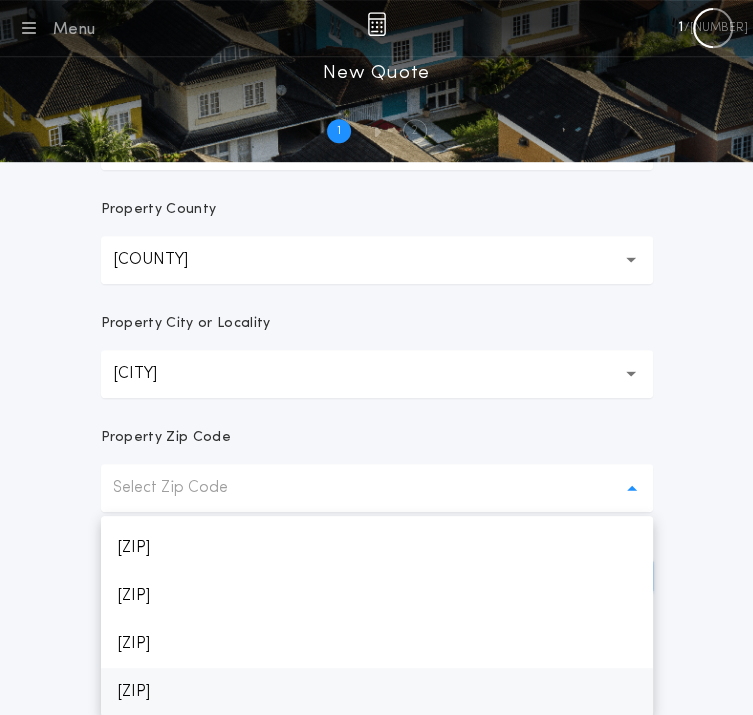 click on "[ZIP]" at bounding box center [377, 692] 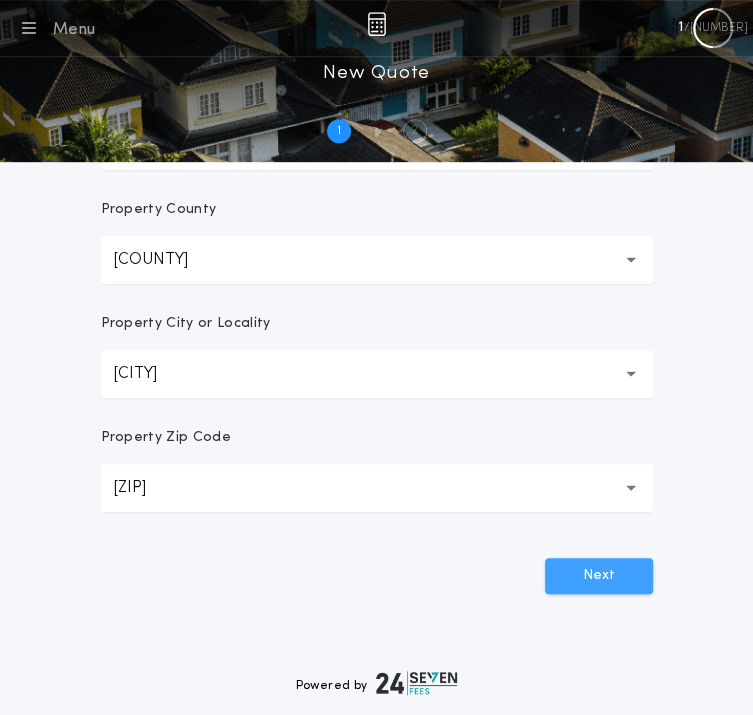 click on "Next" at bounding box center [599, 576] 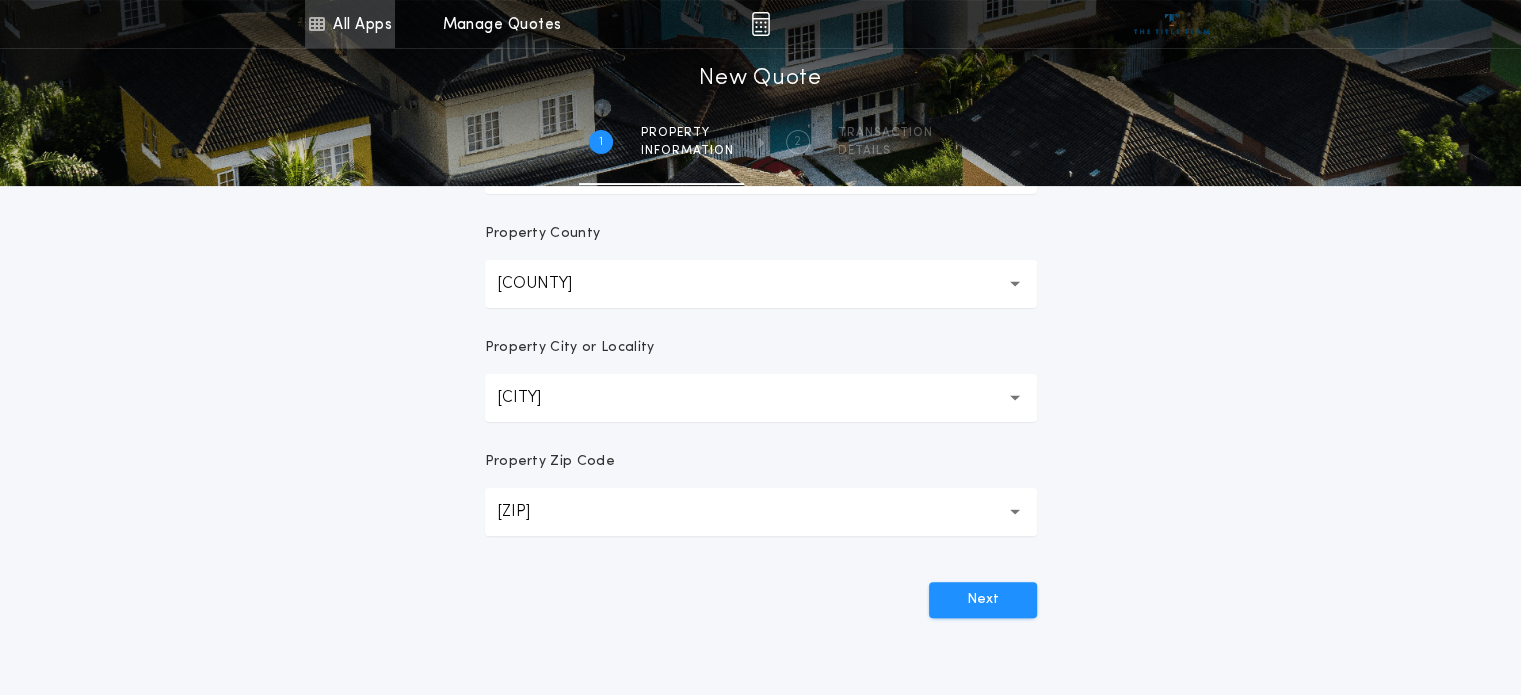 click on "All Apps" at bounding box center [350, 24] 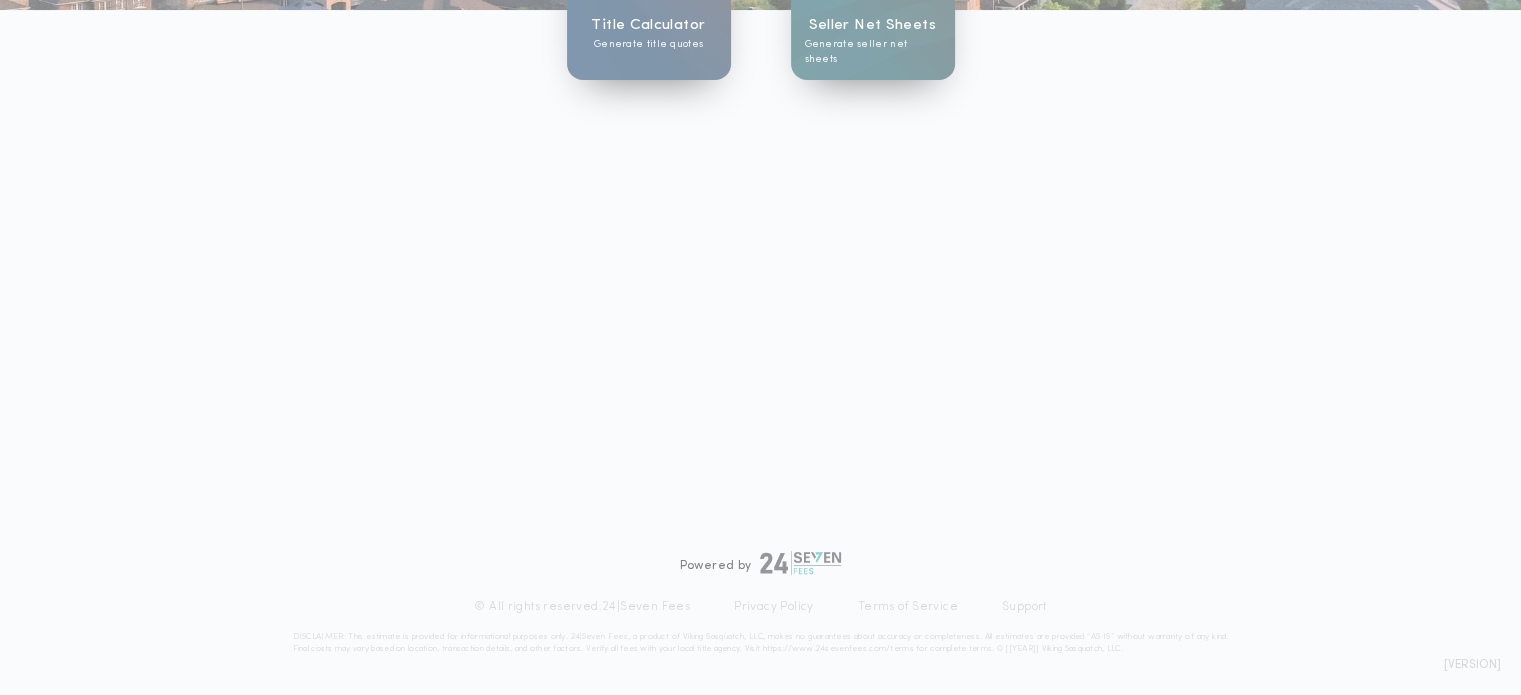 scroll, scrollTop: 349, scrollLeft: 0, axis: vertical 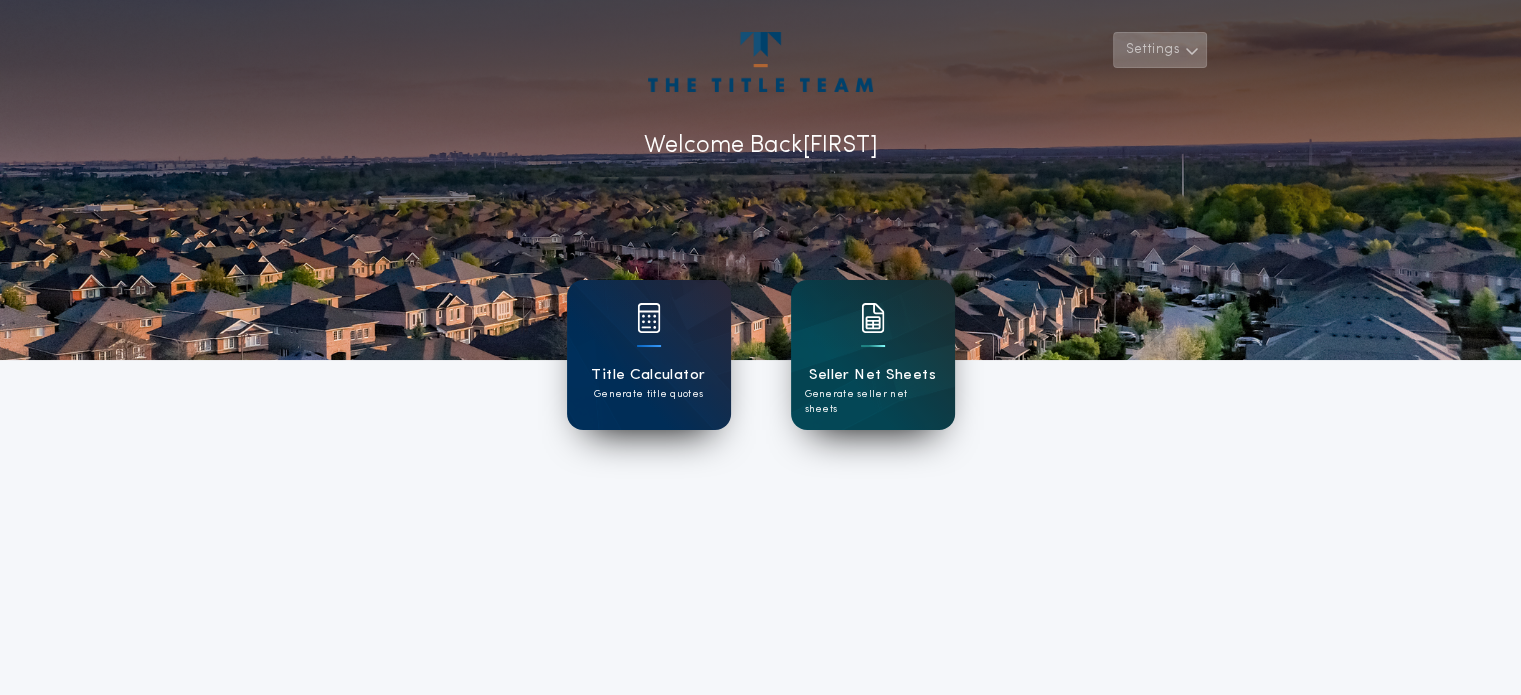 click on "Settings" at bounding box center (1160, 50) 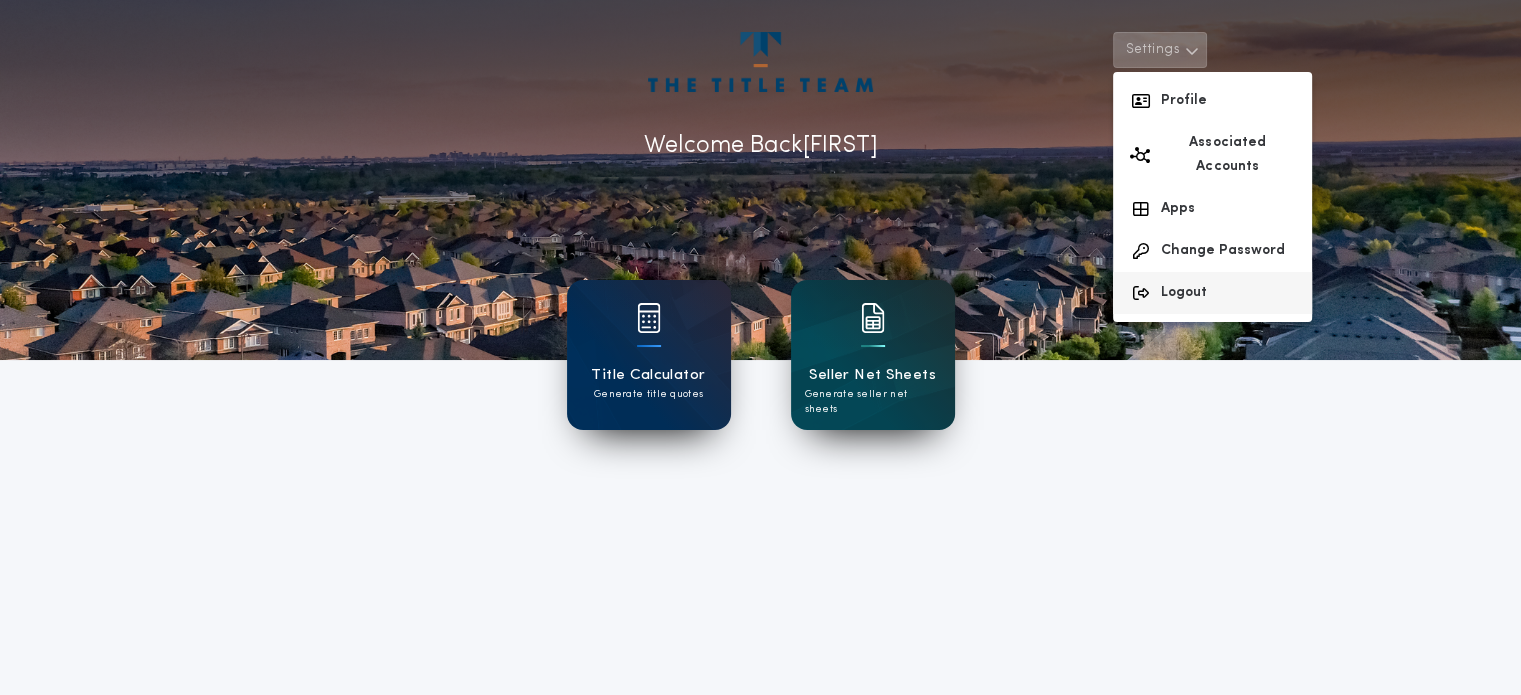 click on "Logout" at bounding box center (1212, 293) 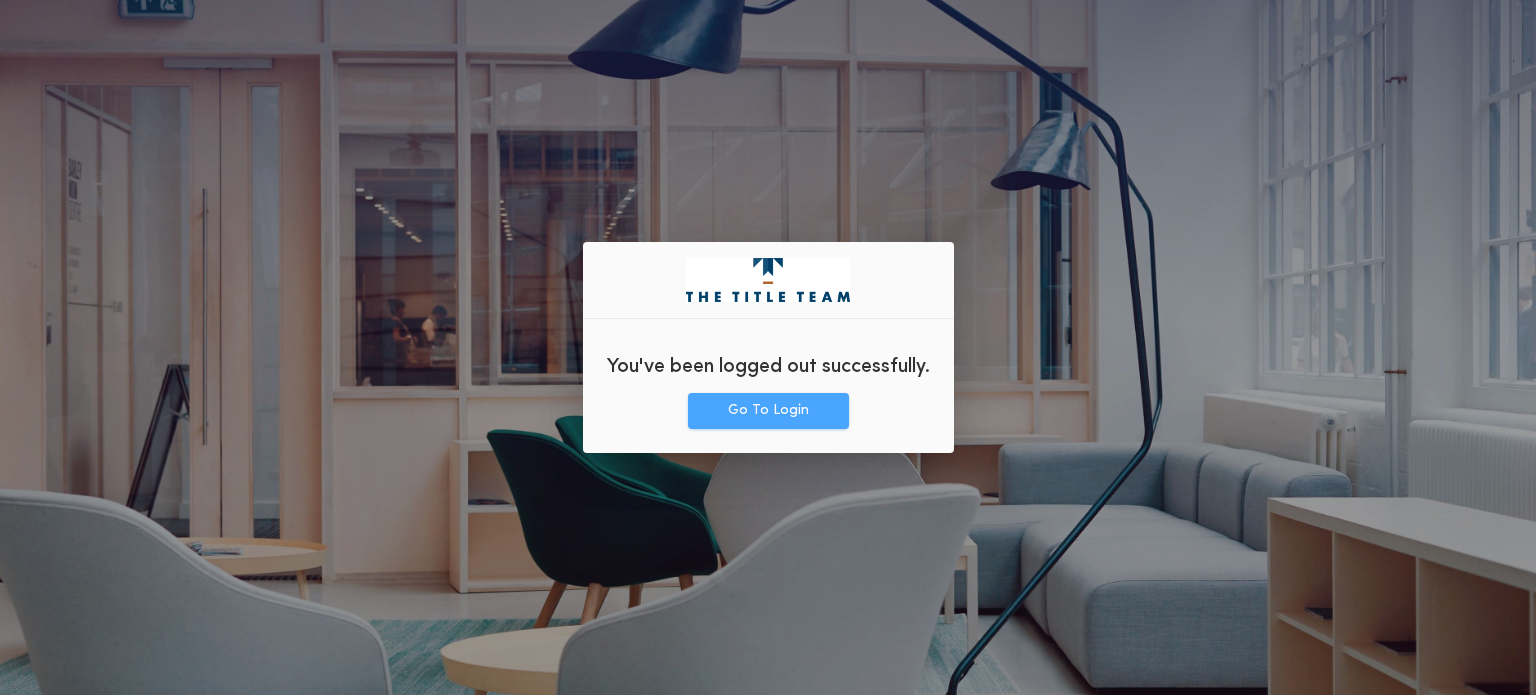 click on "Go To Login" at bounding box center [768, 411] 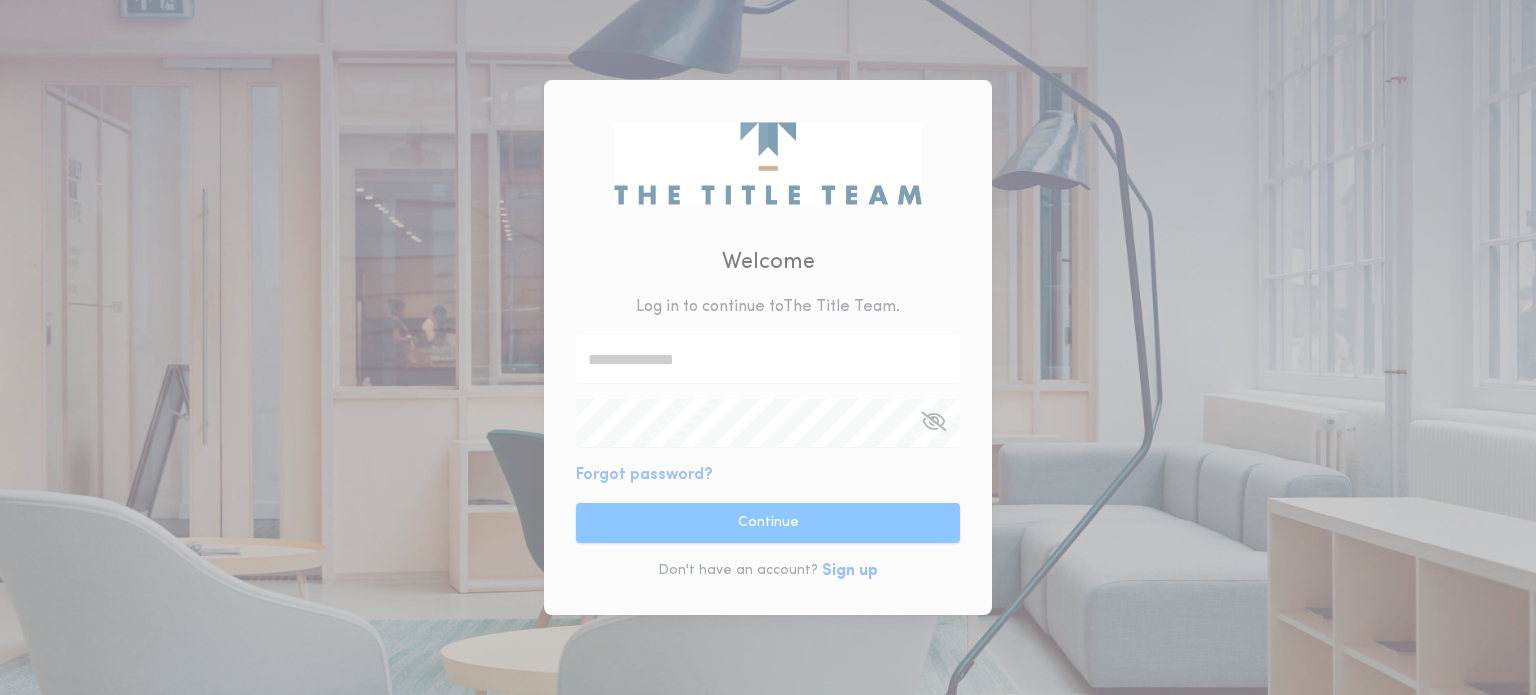 scroll, scrollTop: 0, scrollLeft: 0, axis: both 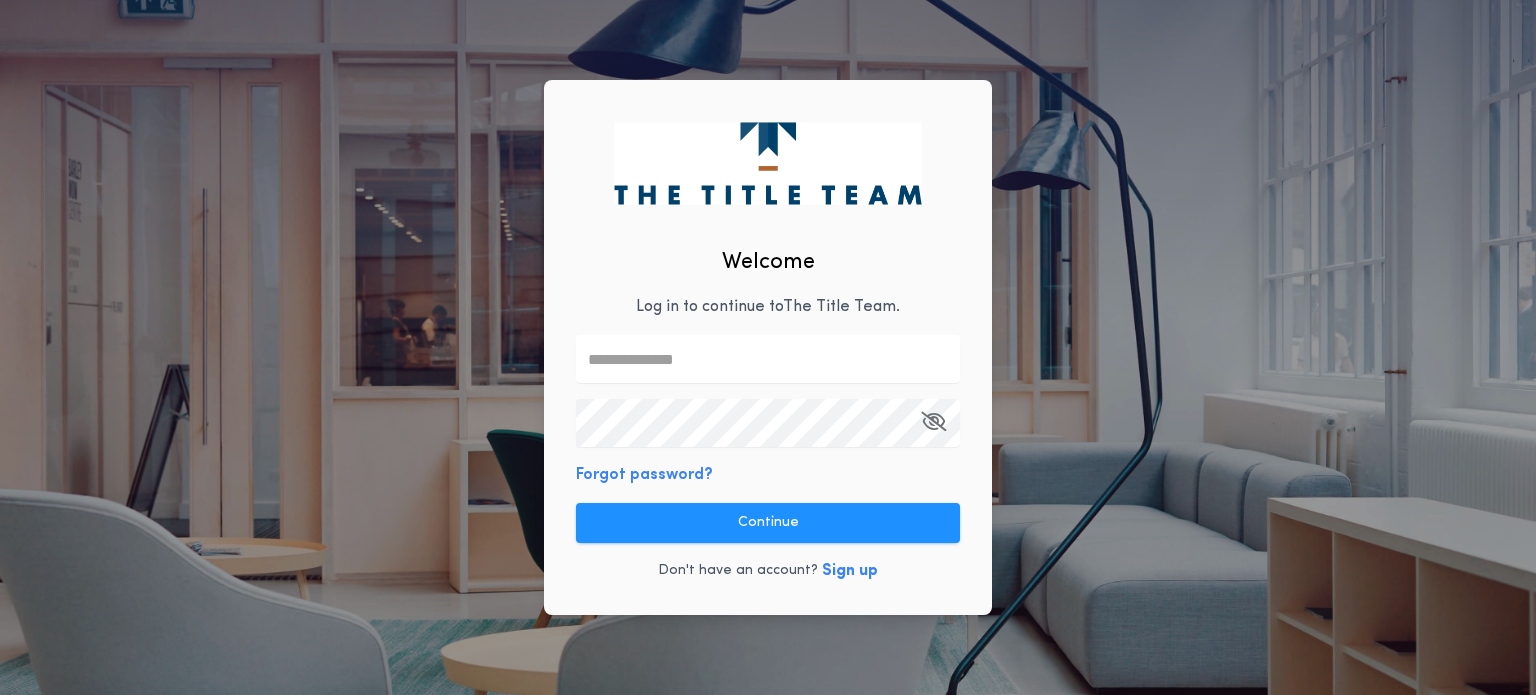 click at bounding box center [768, 359] 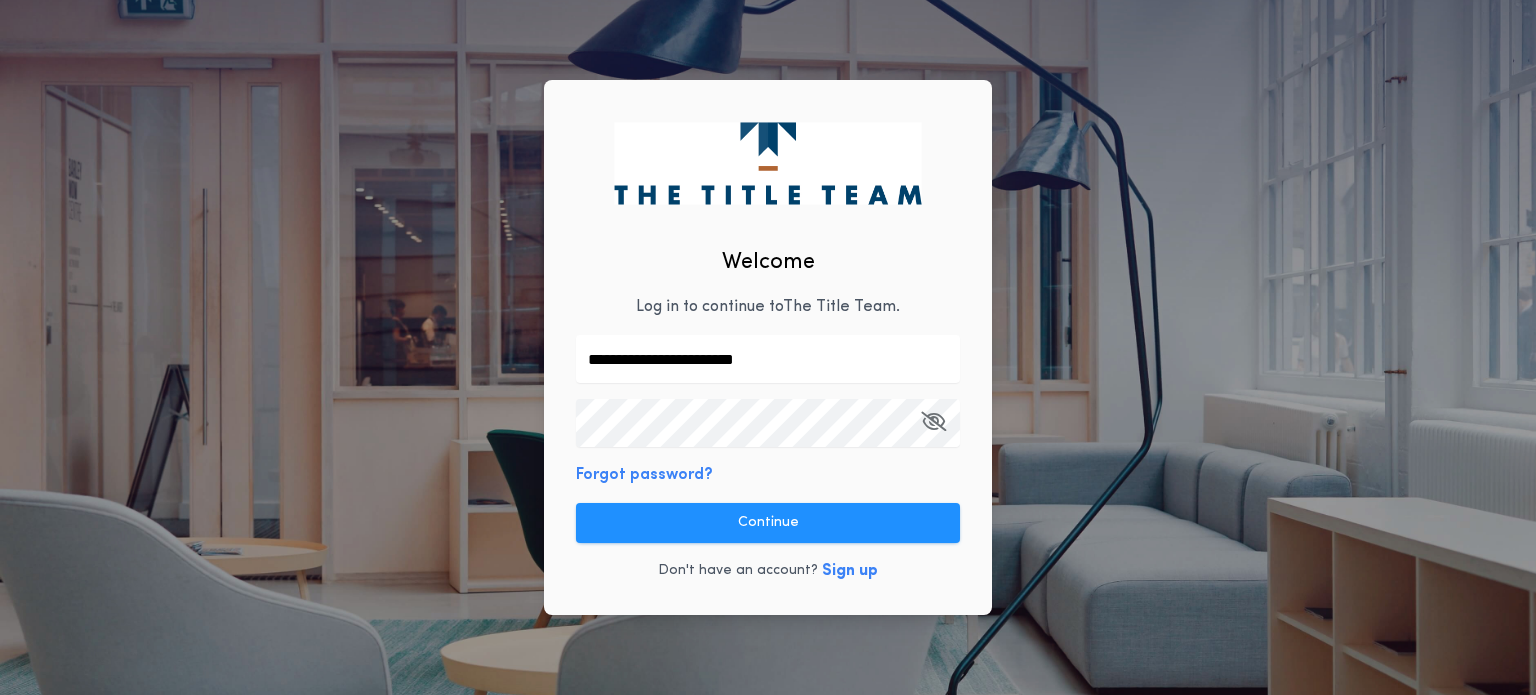 type on "**********" 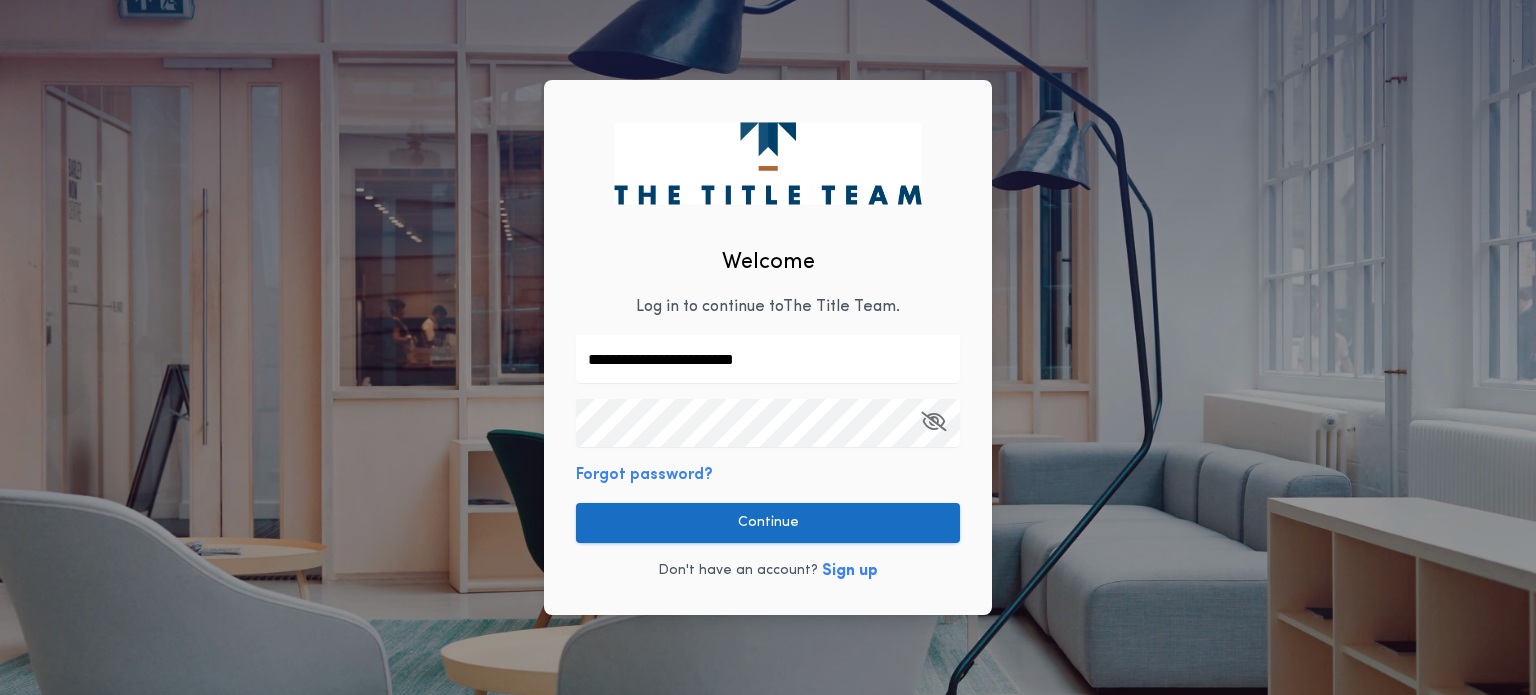 click on "Continue" at bounding box center (768, 523) 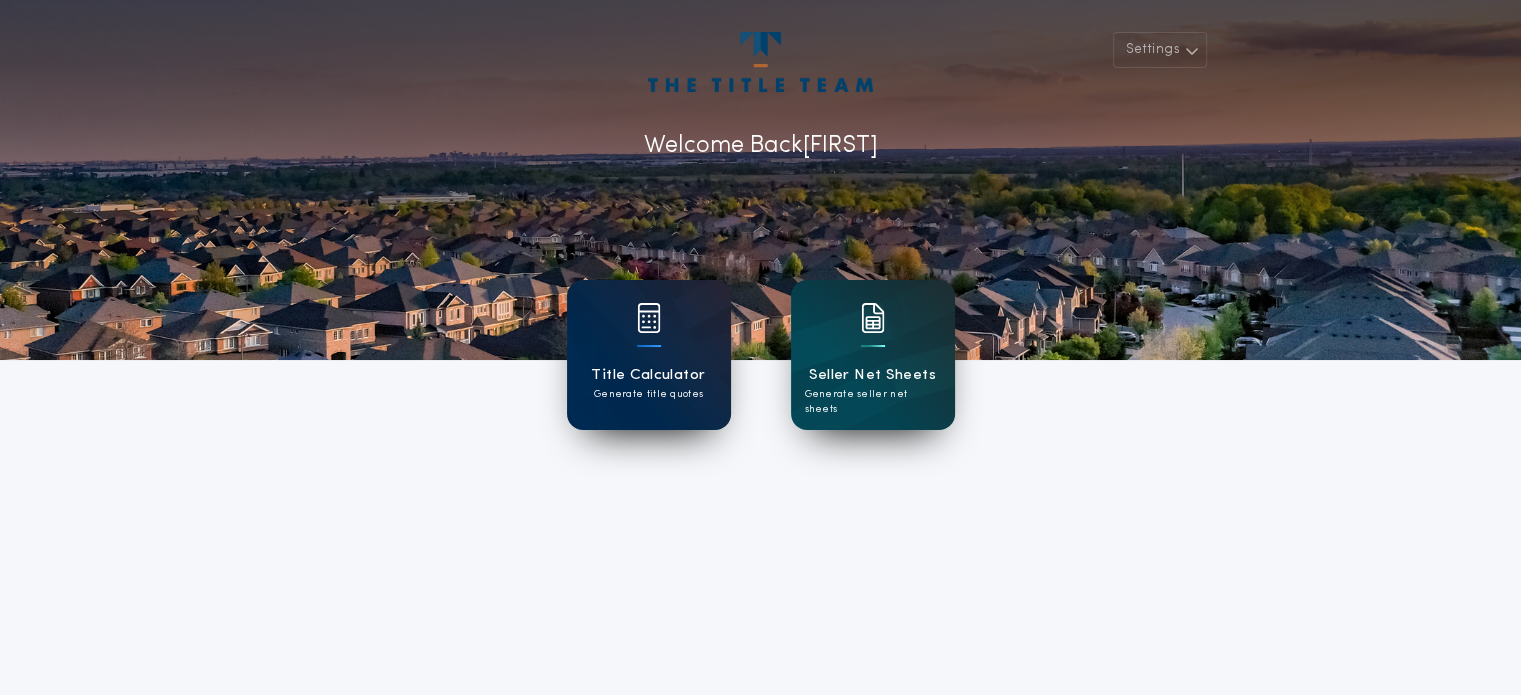 click on "Generate title quotes" at bounding box center [648, 394] 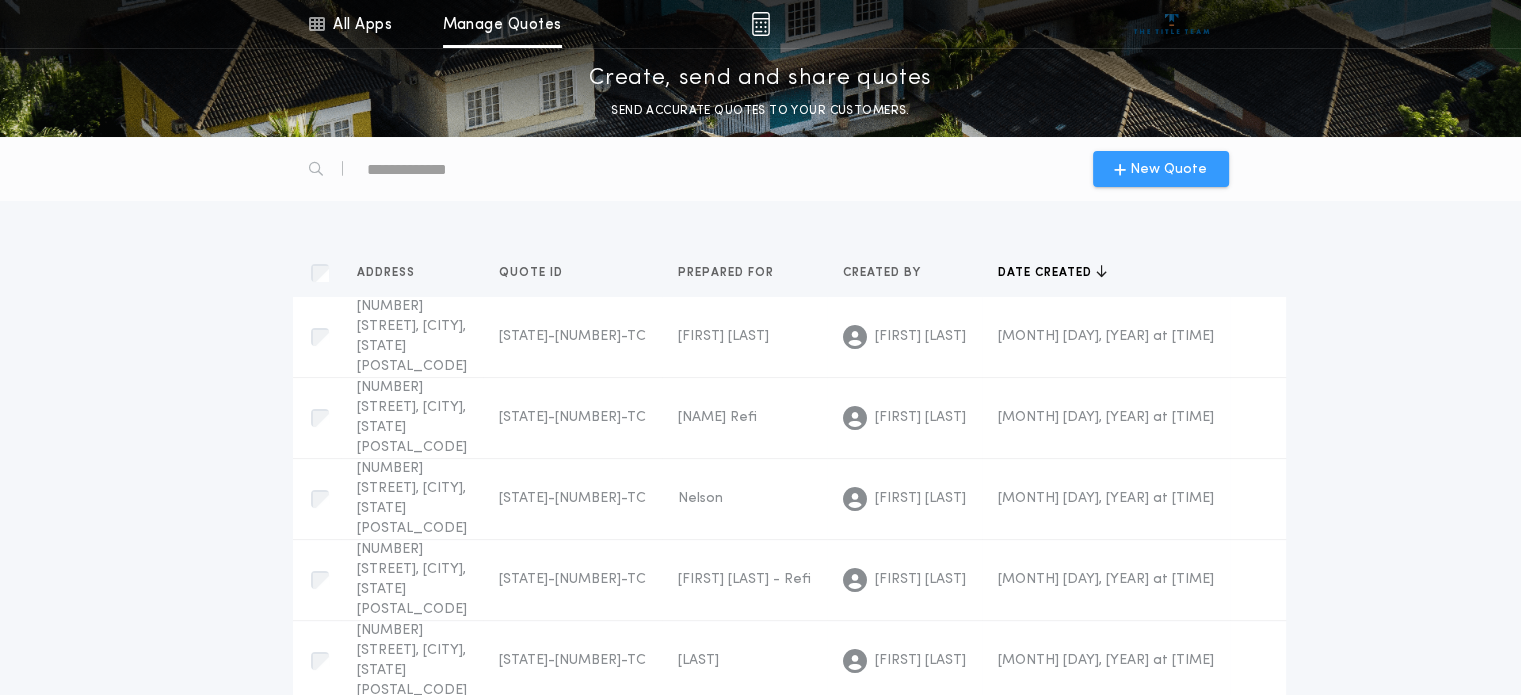 click on "New Quote" at bounding box center (1161, 169) 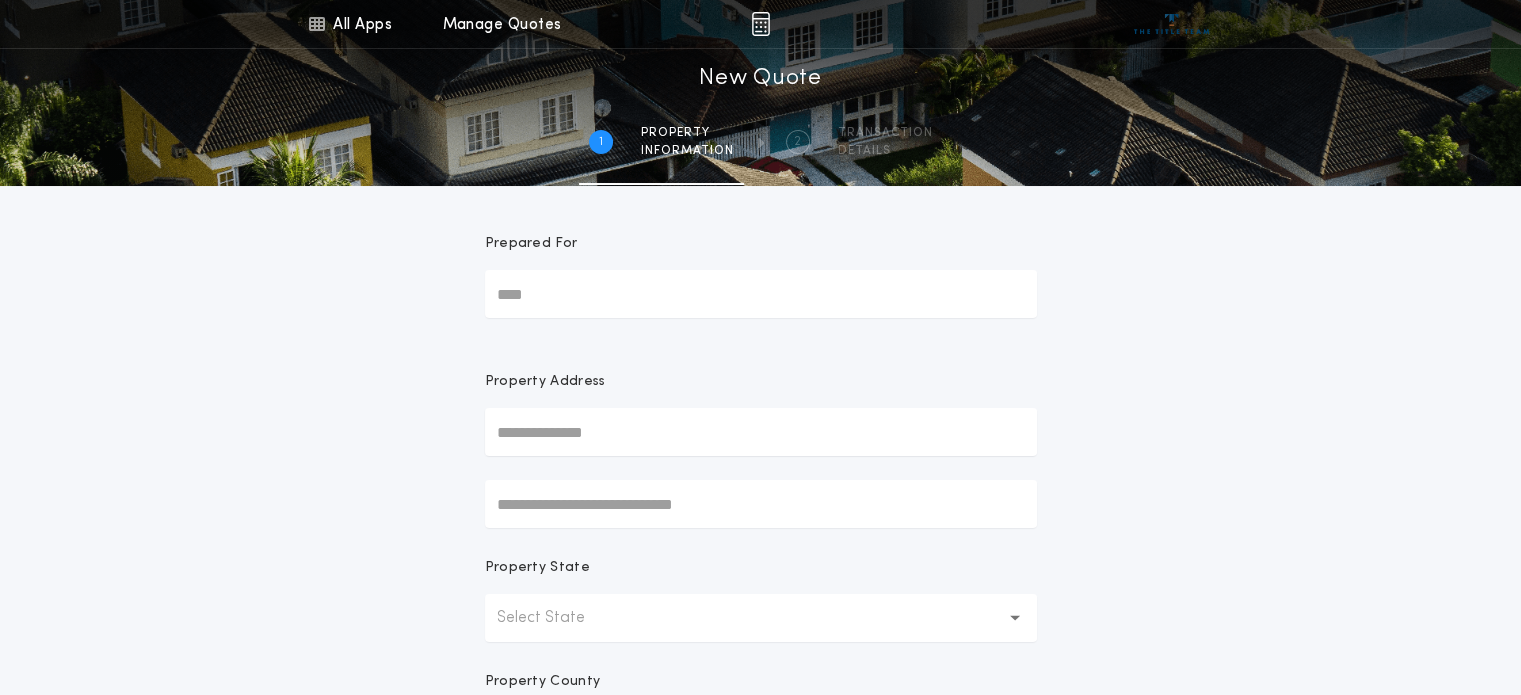 click on "Prepared For" at bounding box center (761, 294) 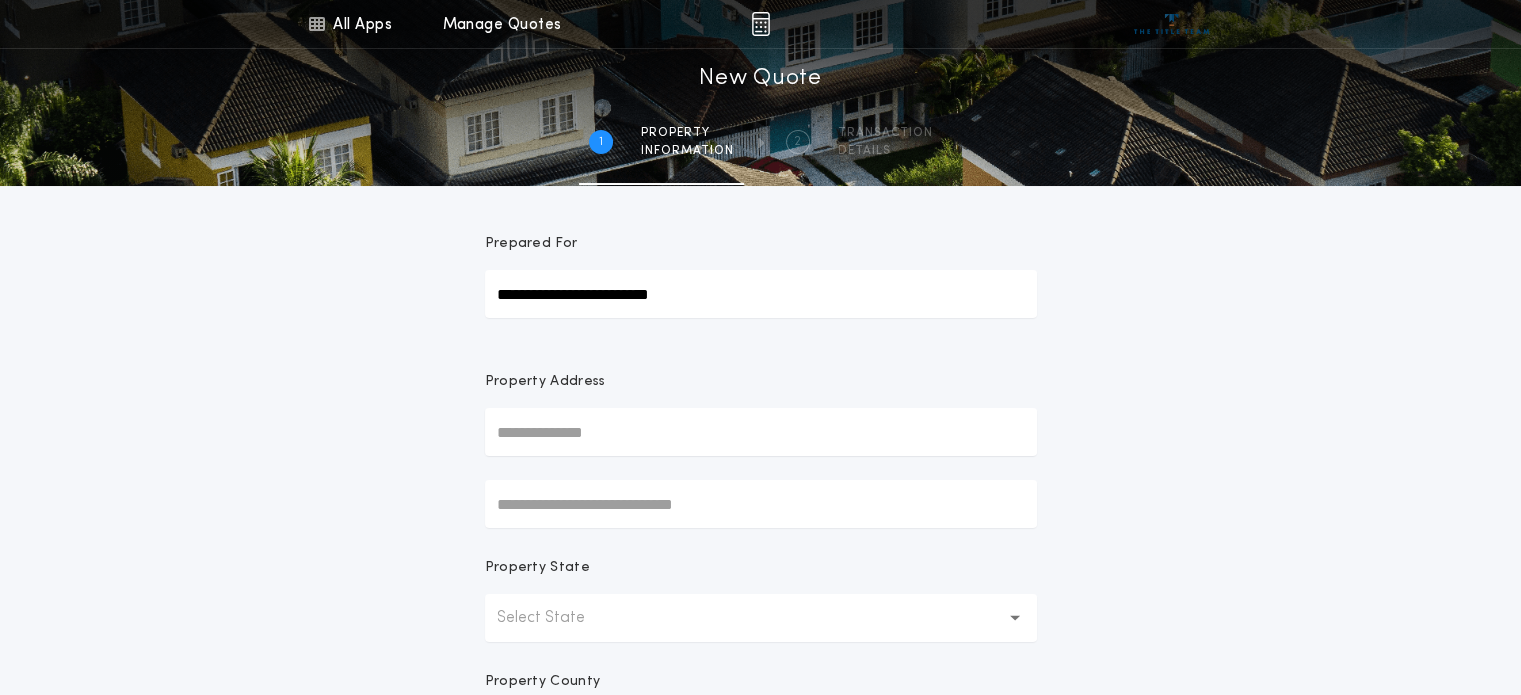 type on "**********" 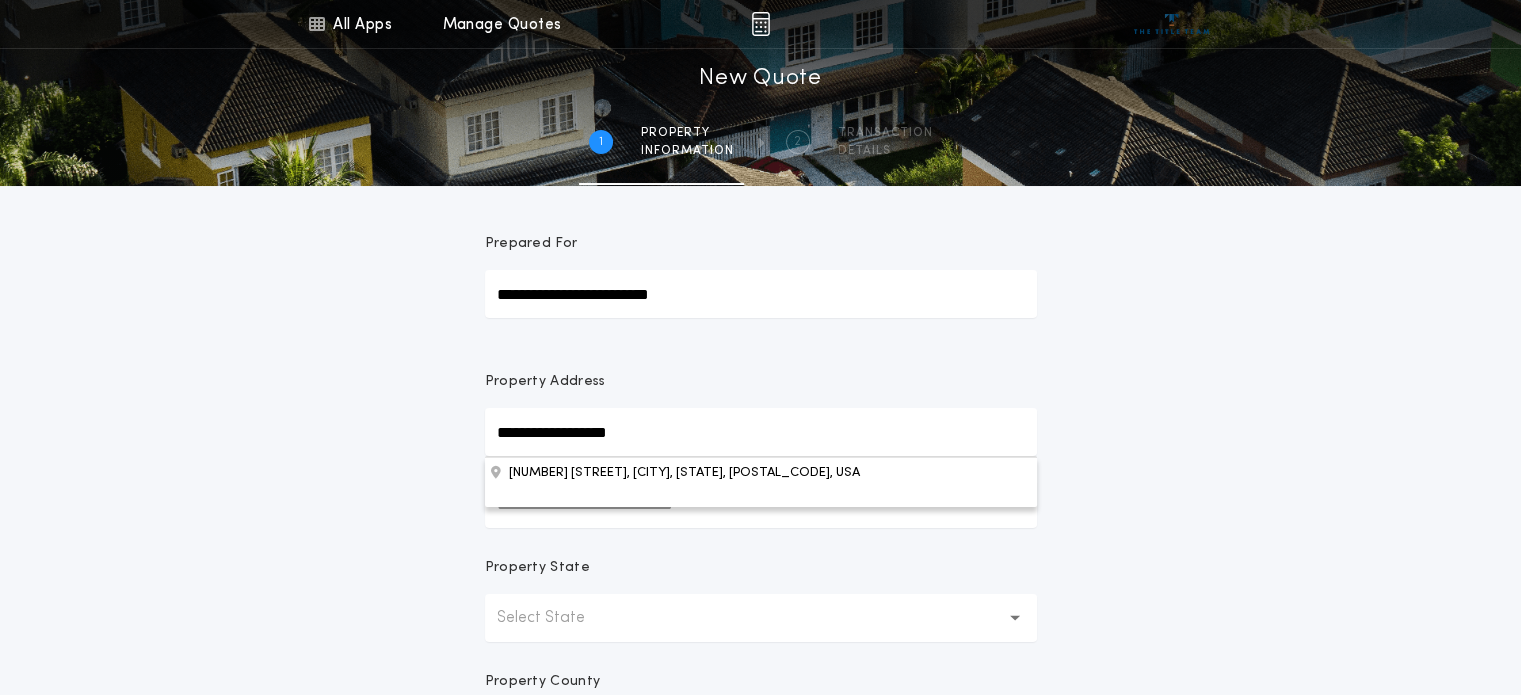 click at bounding box center [0, 1303] 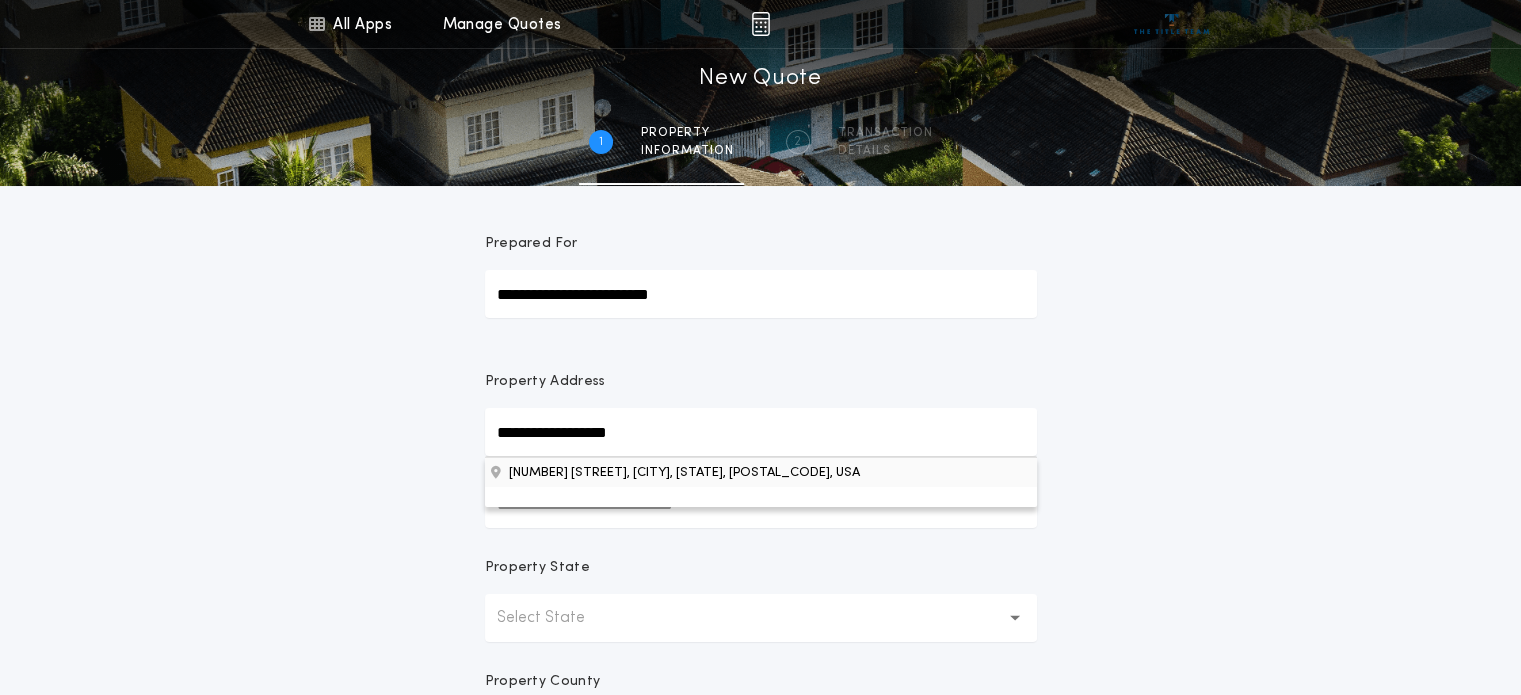 type on "**********" 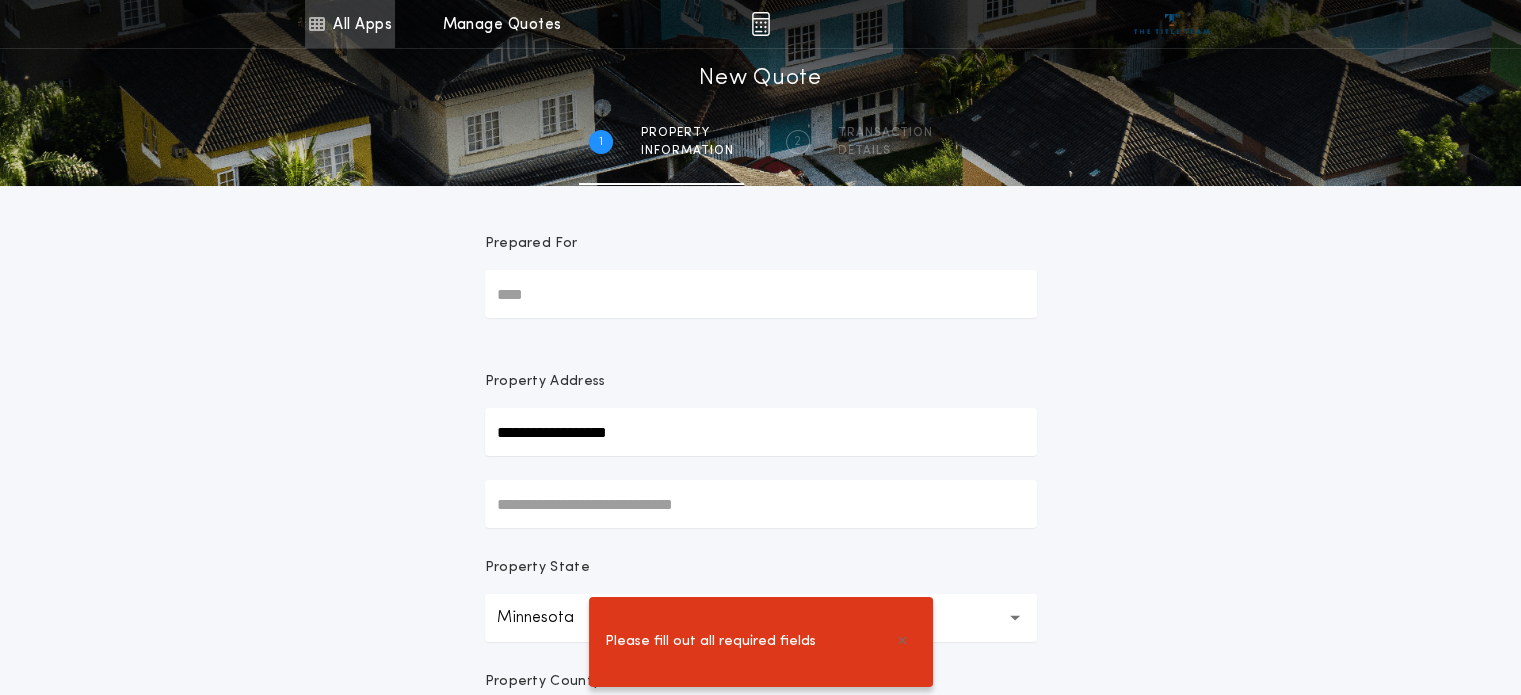 click on "All Apps" at bounding box center (350, 24) 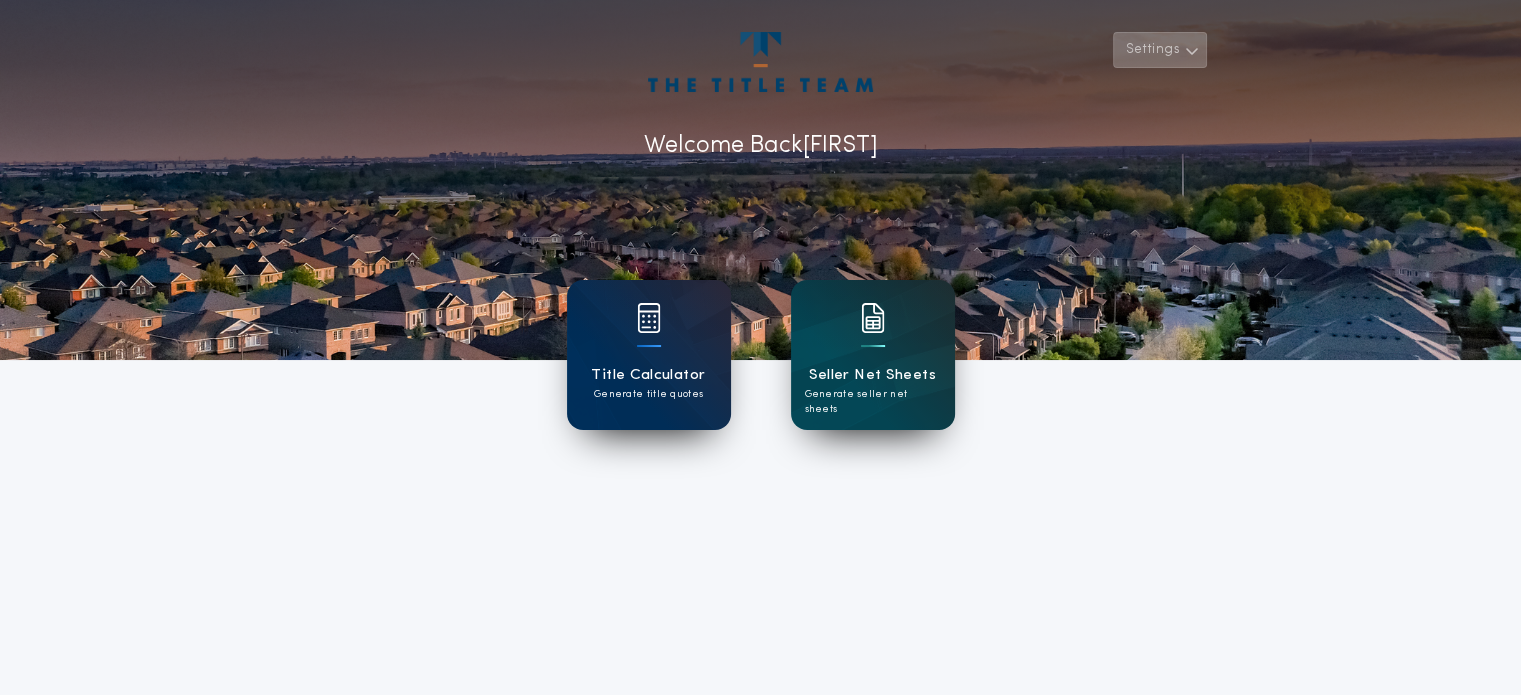 click on "Settings" at bounding box center [1160, 50] 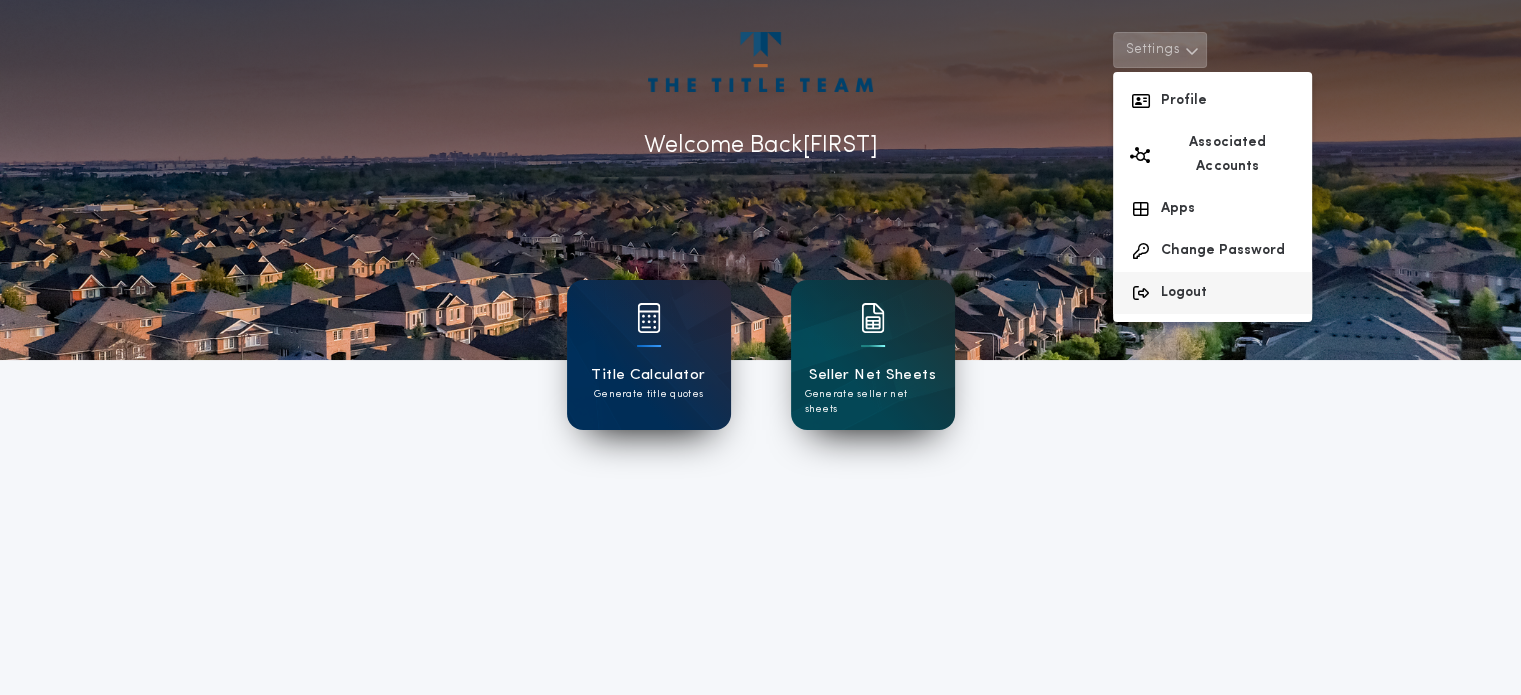 click on "Logout" at bounding box center [1212, 293] 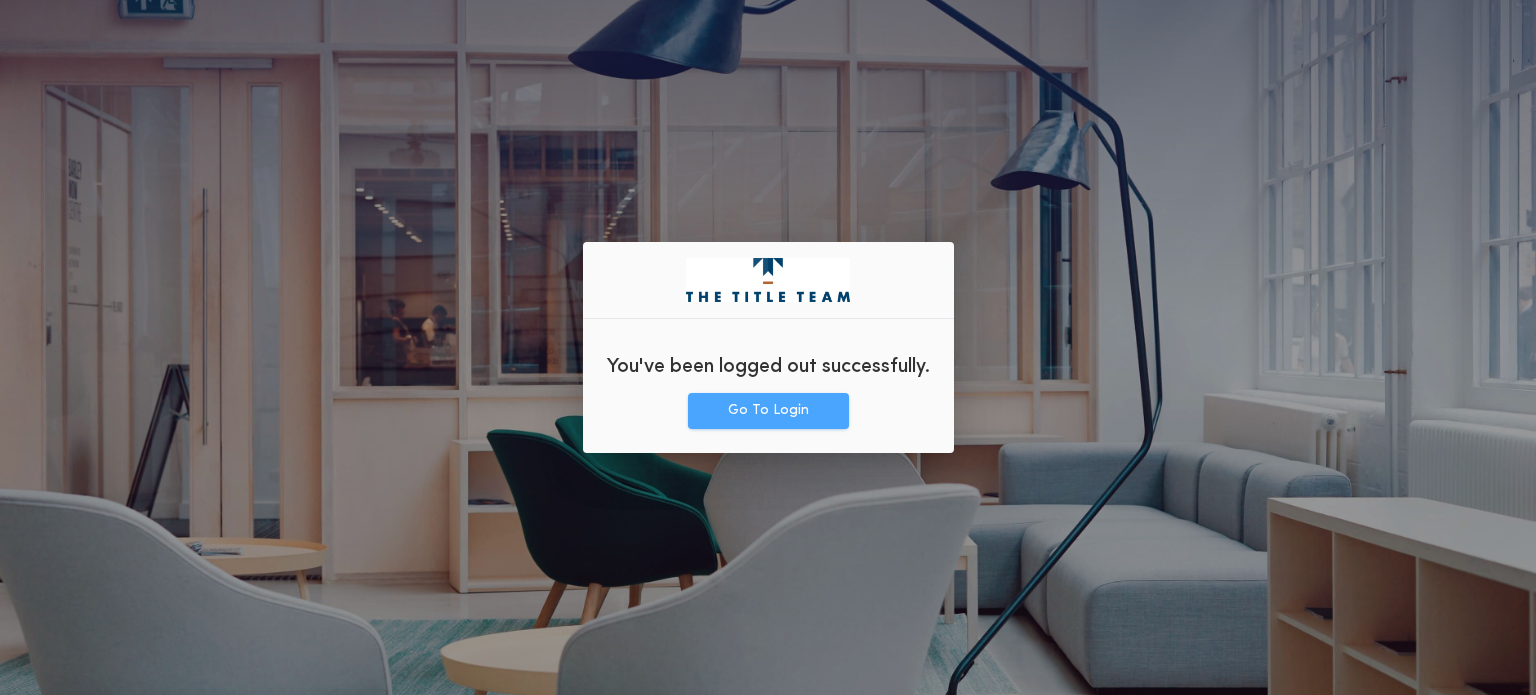 click on "Go To Login" at bounding box center [768, 411] 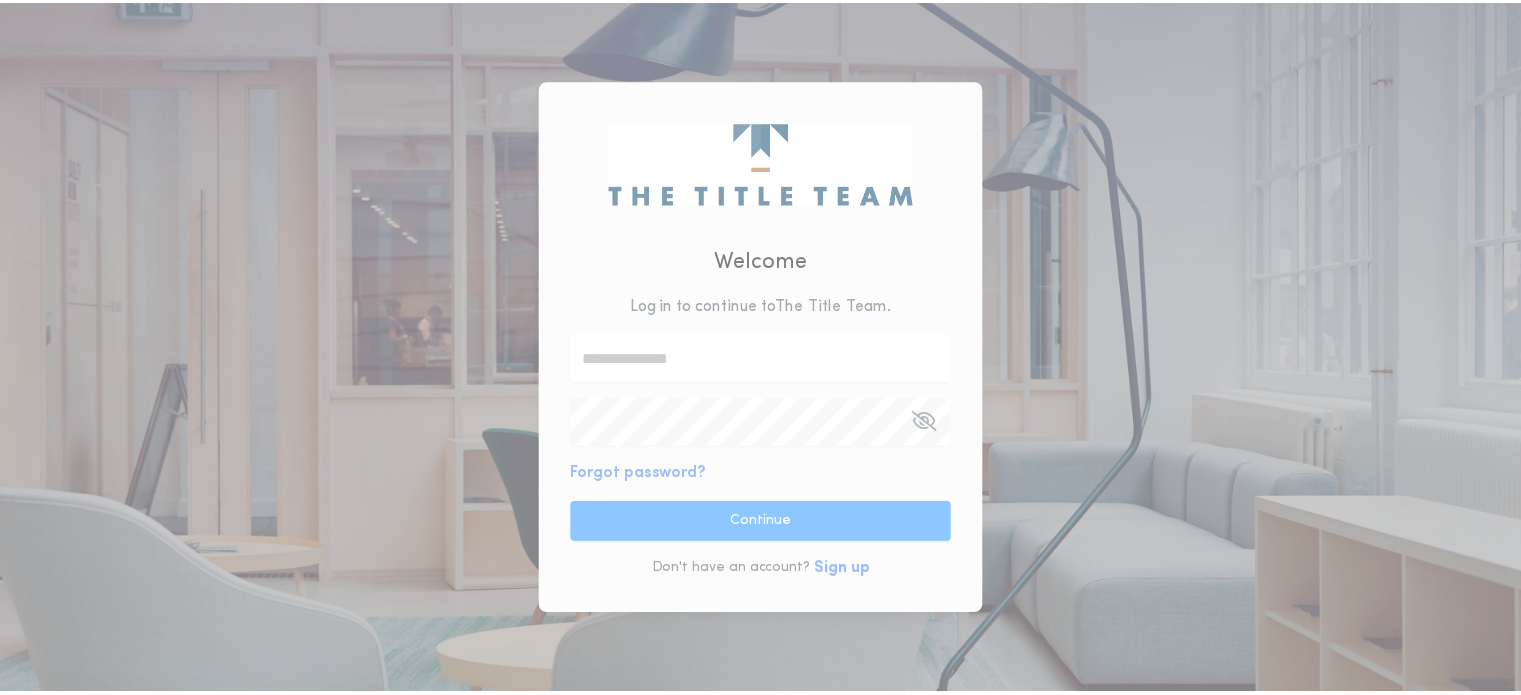 scroll, scrollTop: 0, scrollLeft: 0, axis: both 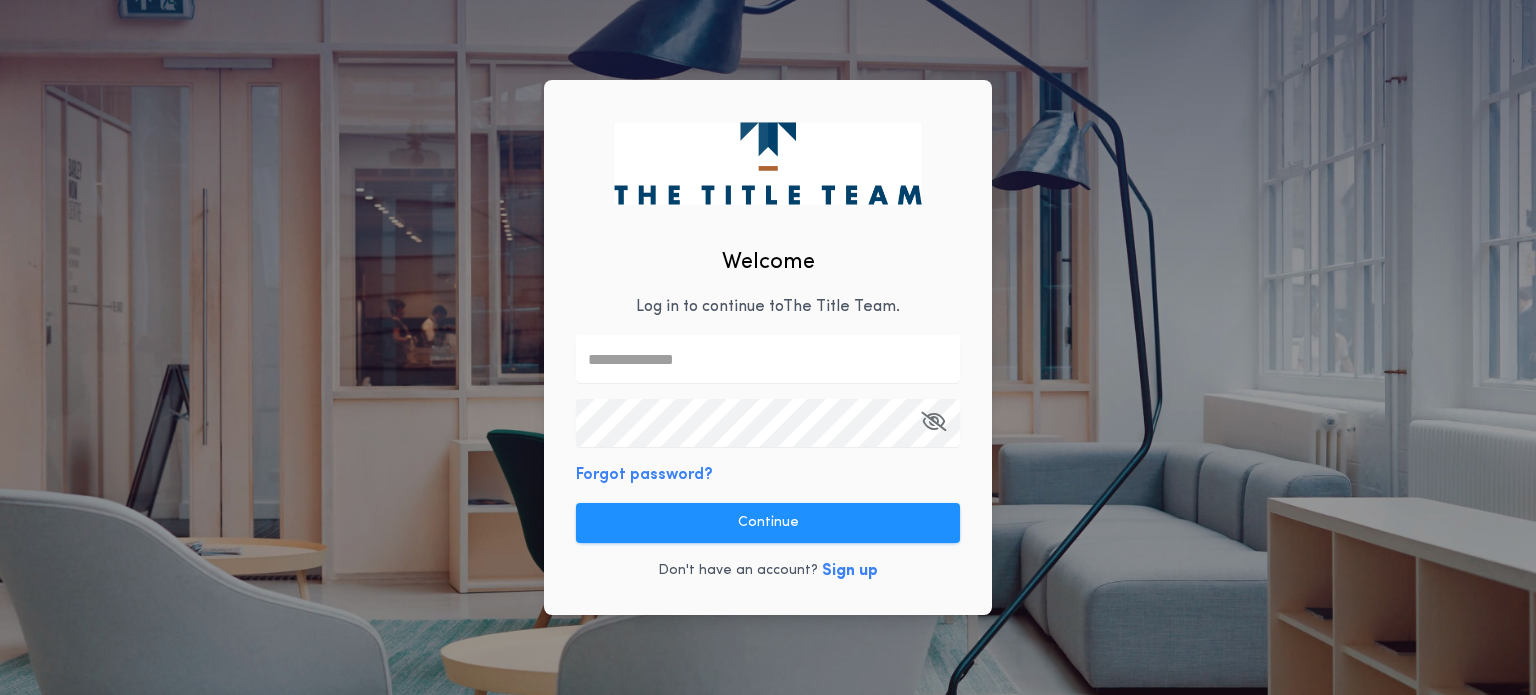 click at bounding box center (768, 359) 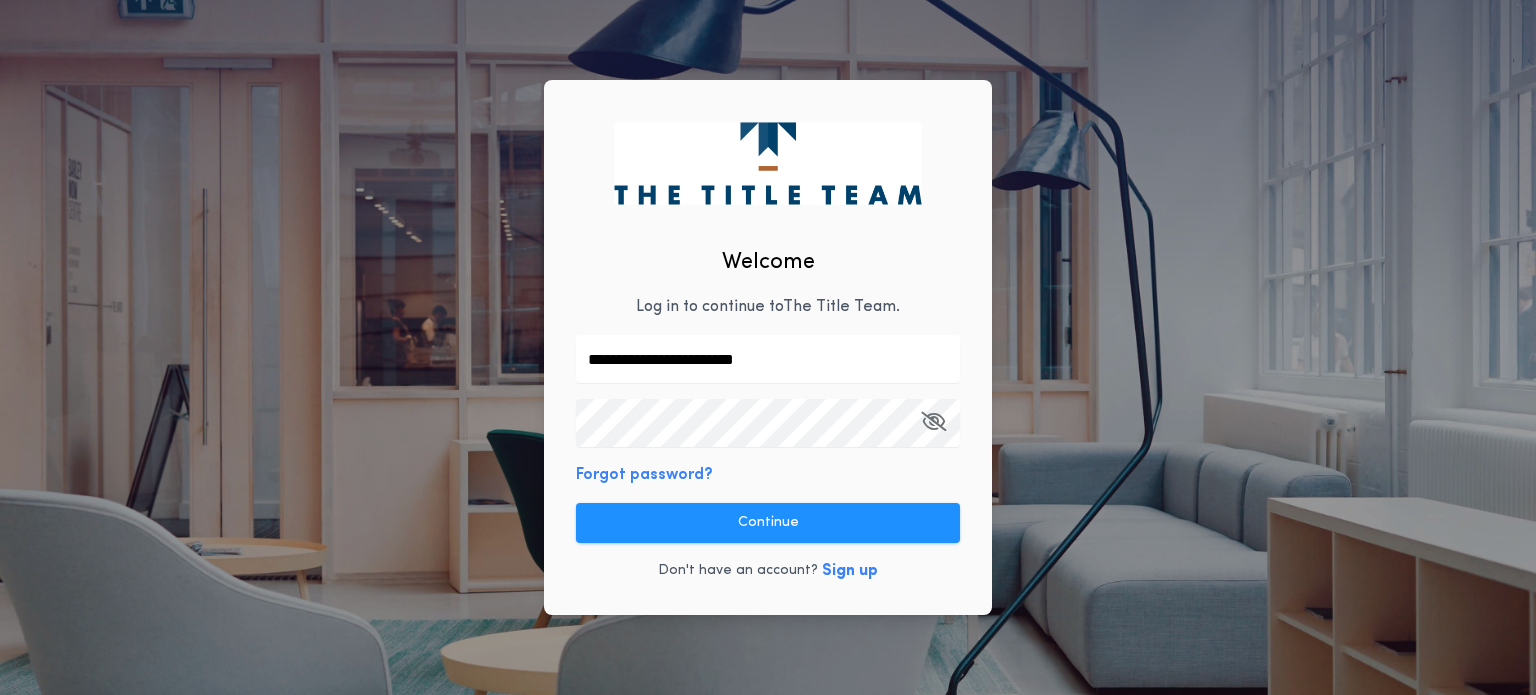 type on "**********" 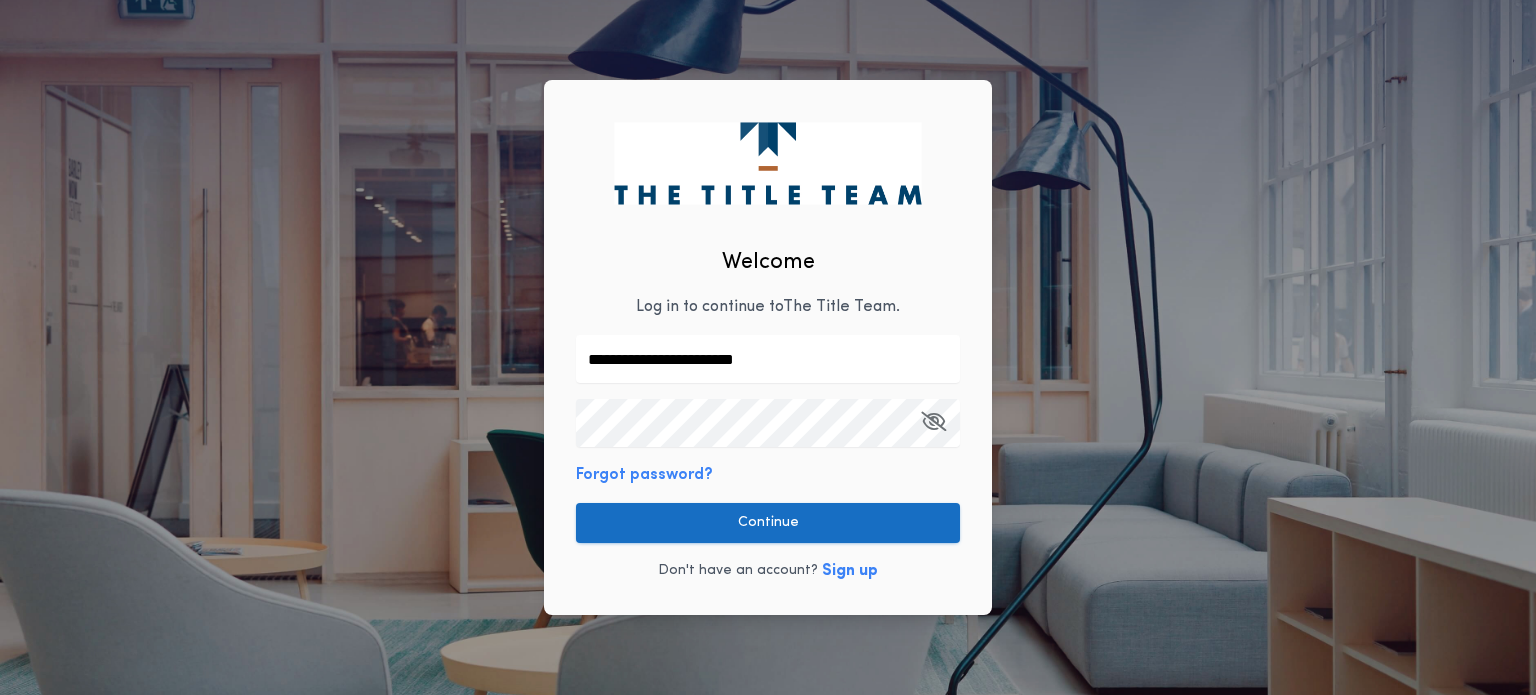 click on "Continue" at bounding box center (768, 523) 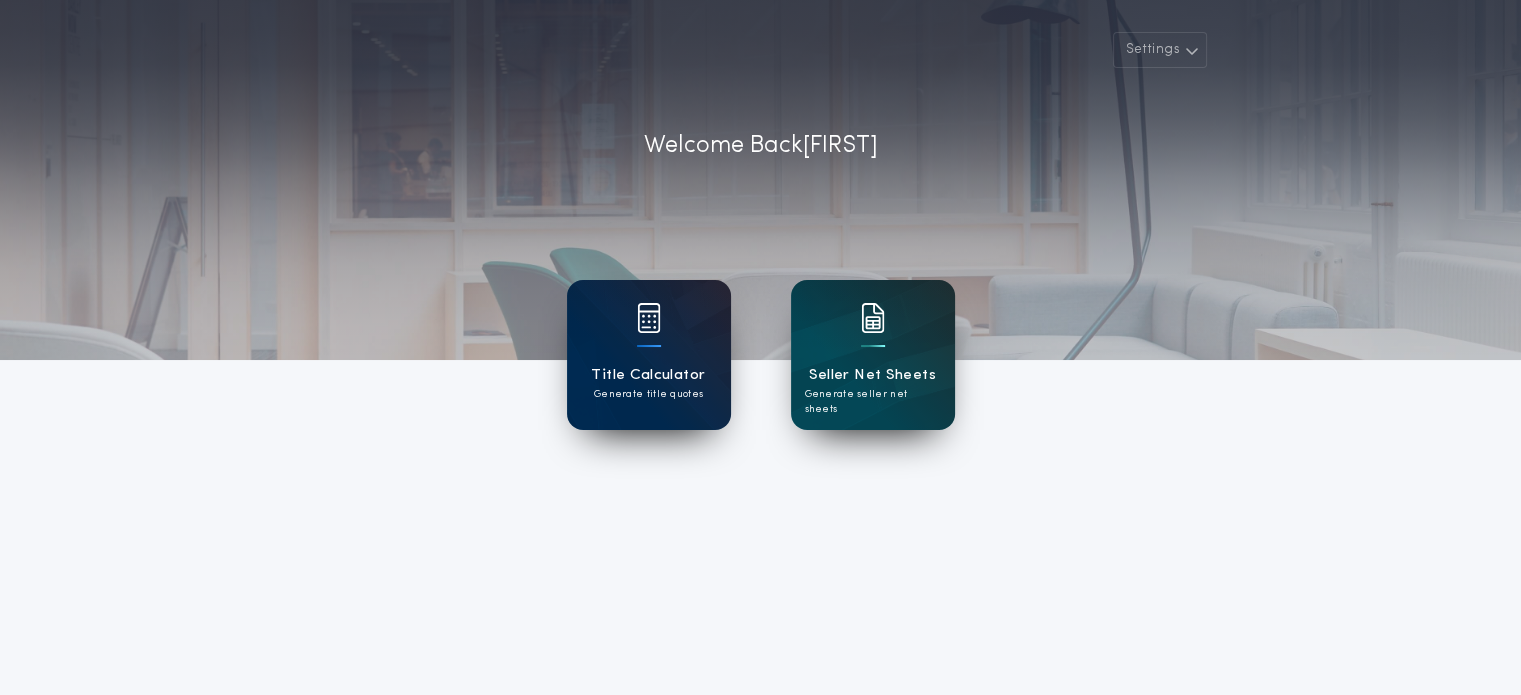 click at bounding box center [649, 318] 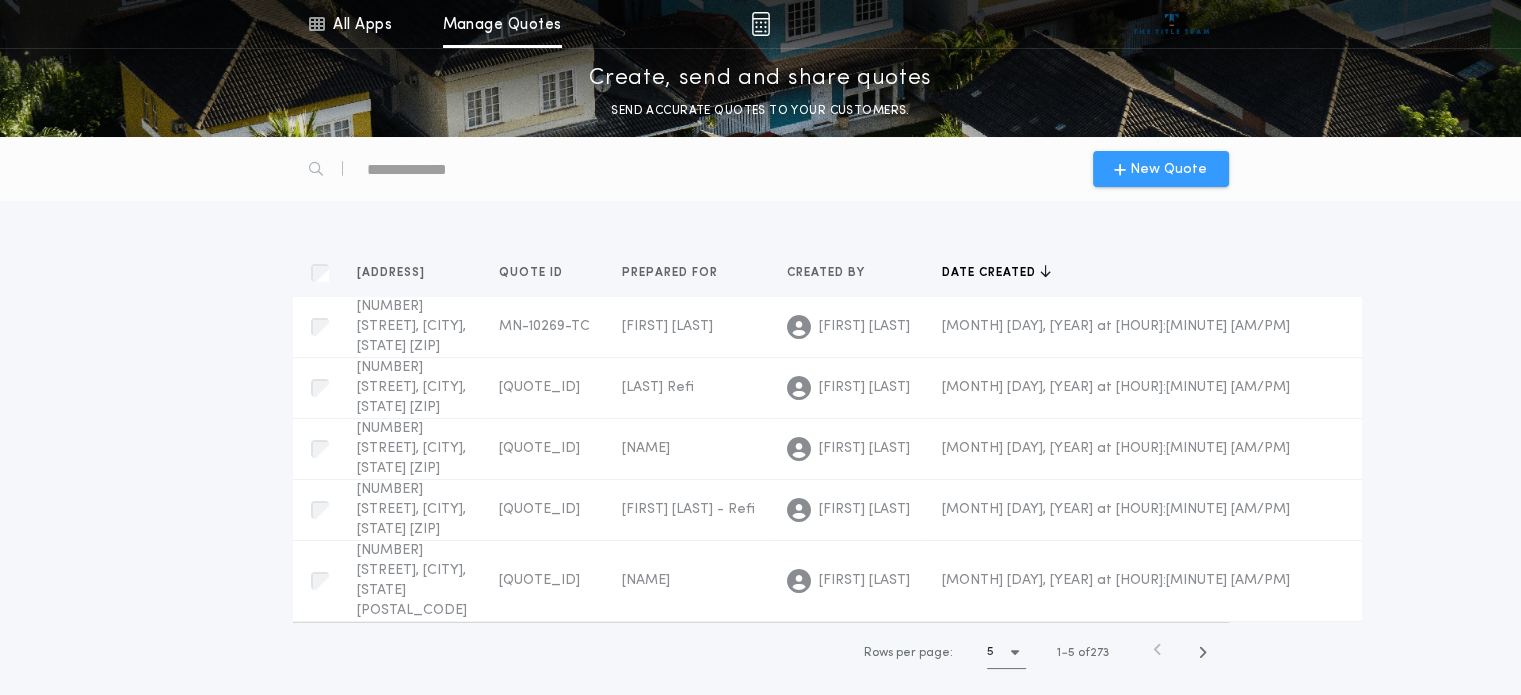 click on "New Quote" at bounding box center (1168, 169) 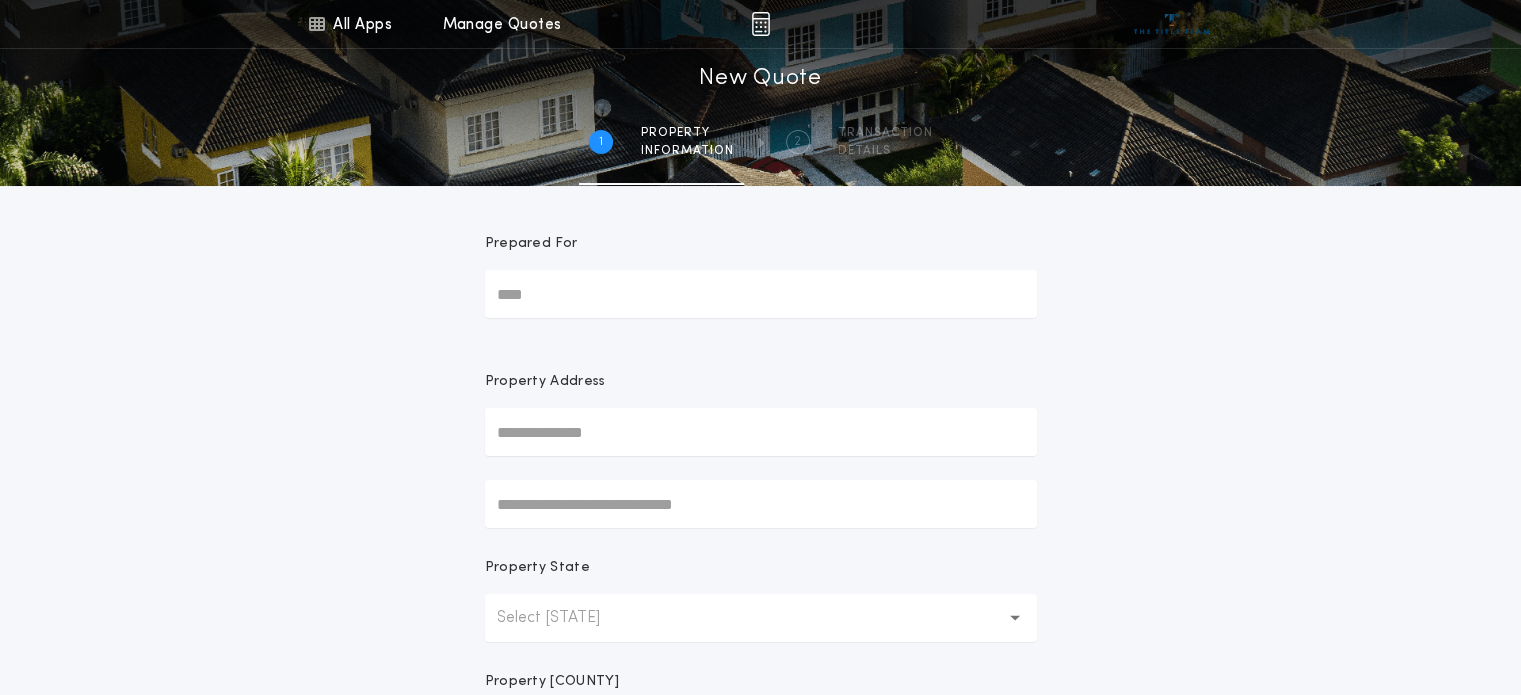 click on "Prepared For" at bounding box center (761, 294) 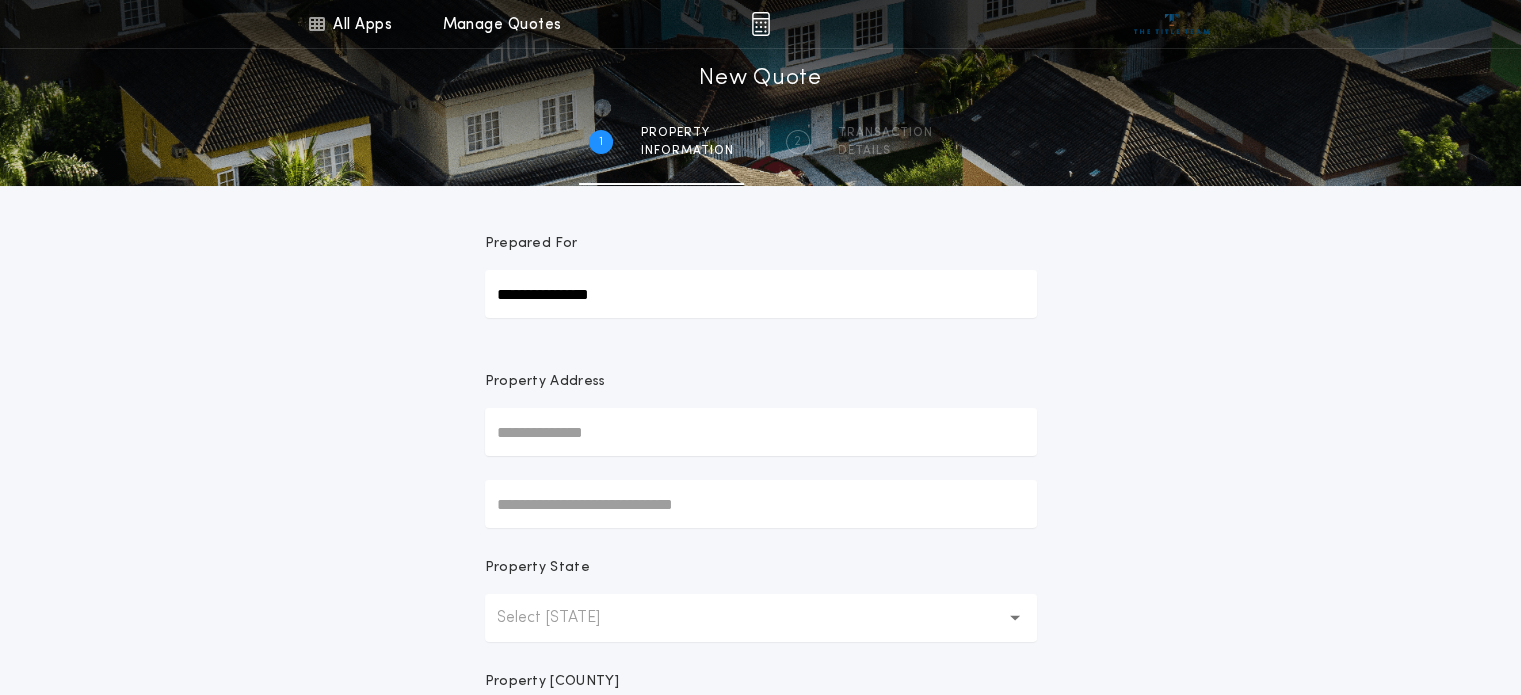 type on "**********" 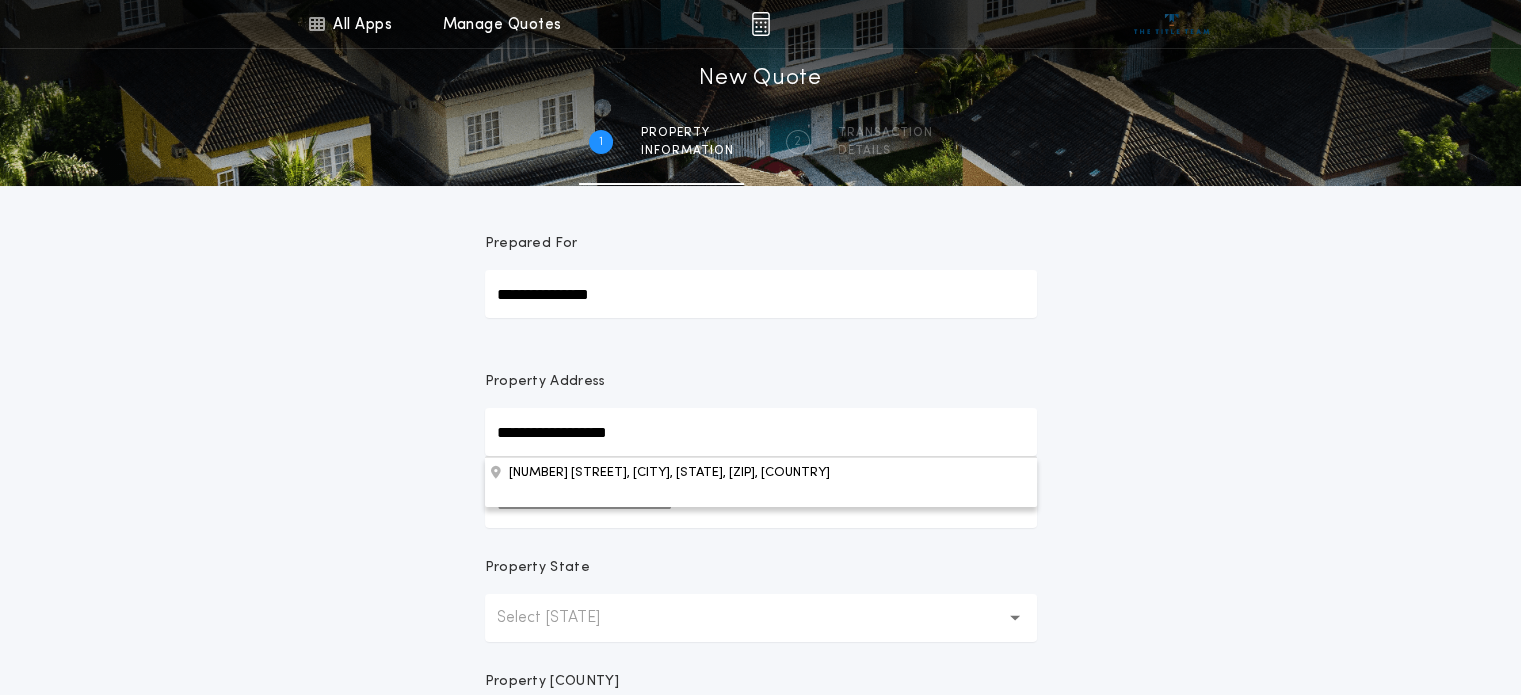 type on "**********" 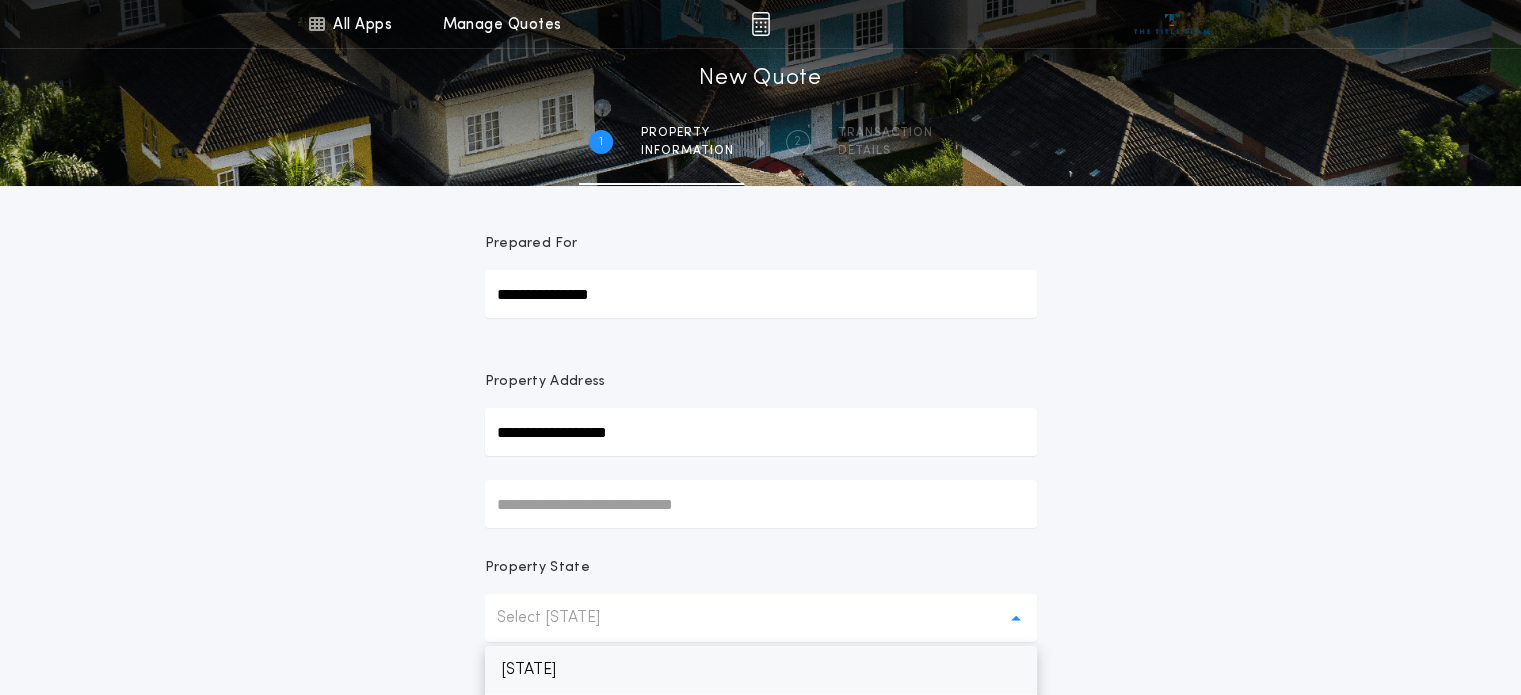 click on "Minnesota" at bounding box center (761, 670) 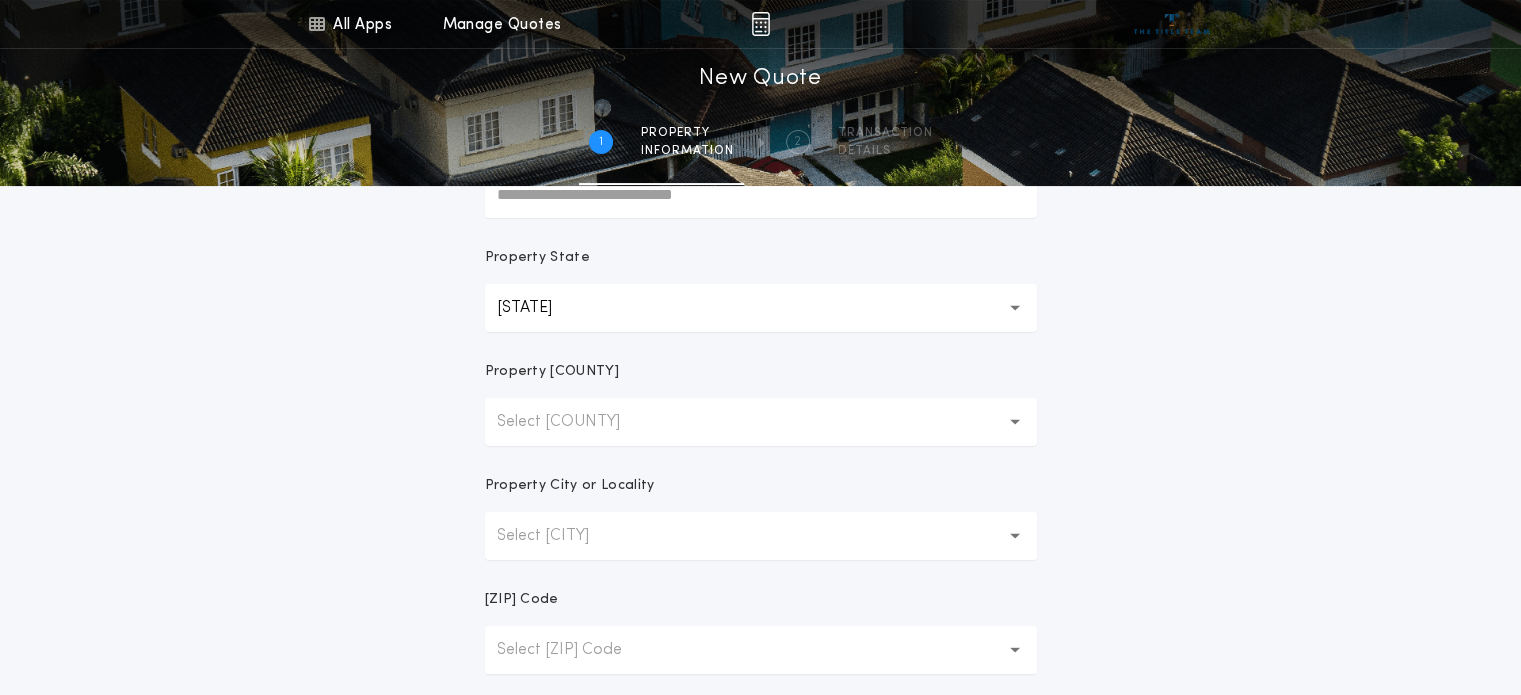 scroll, scrollTop: 371, scrollLeft: 0, axis: vertical 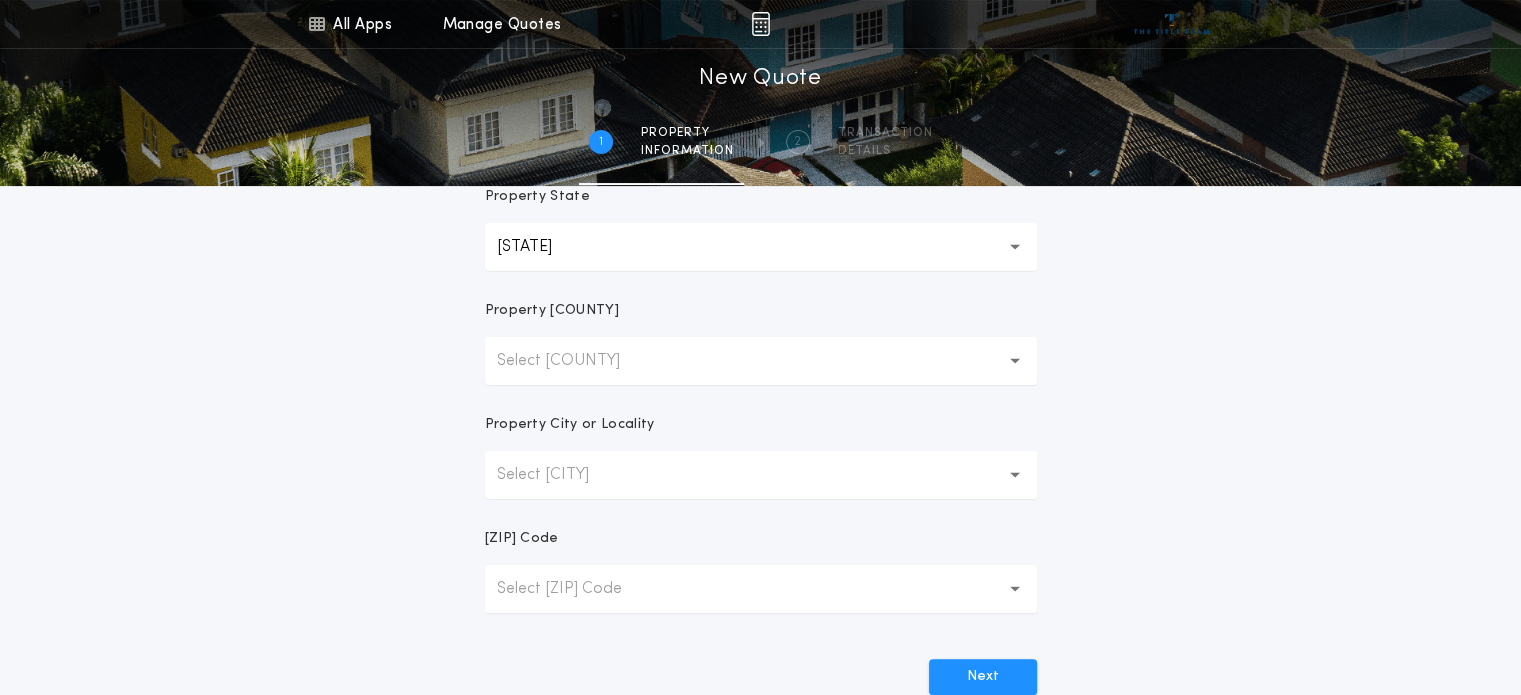 click on "Select County" at bounding box center (761, 361) 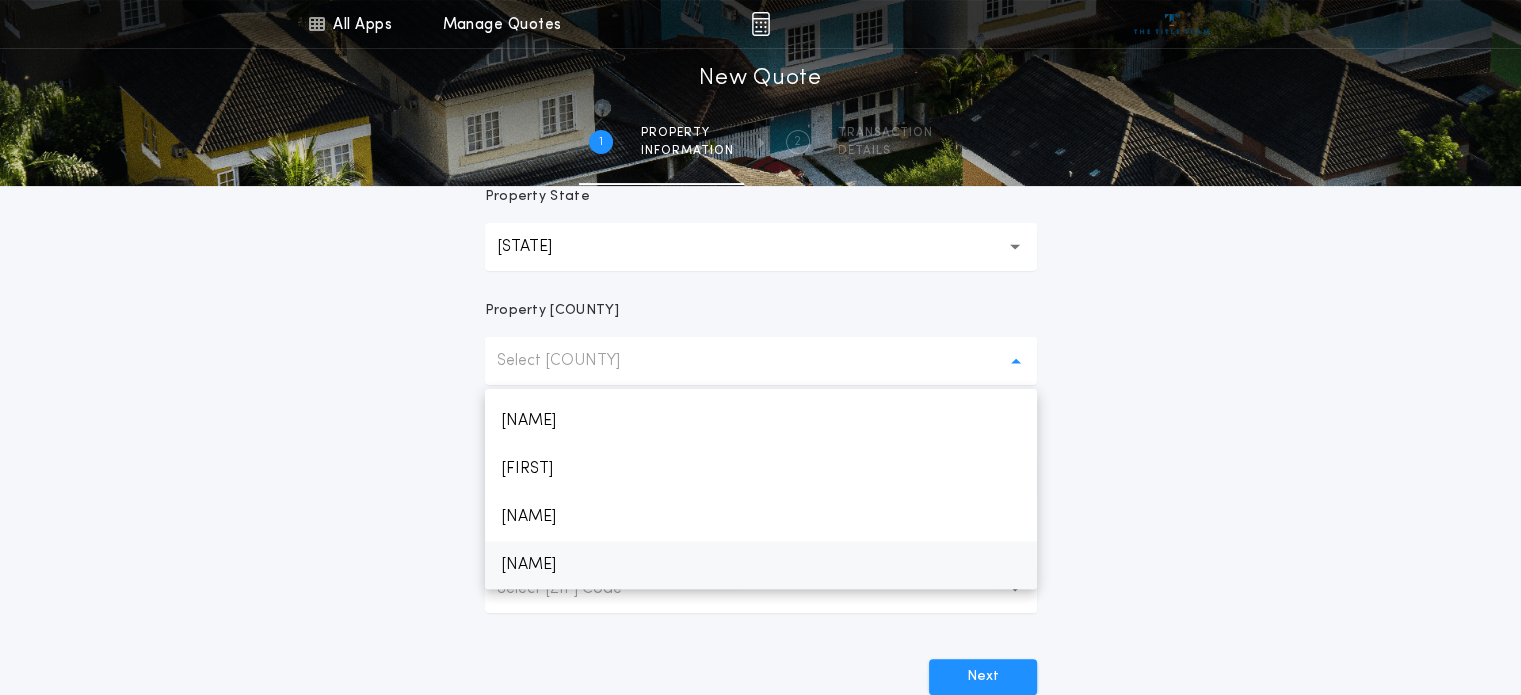 scroll, scrollTop: 3256, scrollLeft: 0, axis: vertical 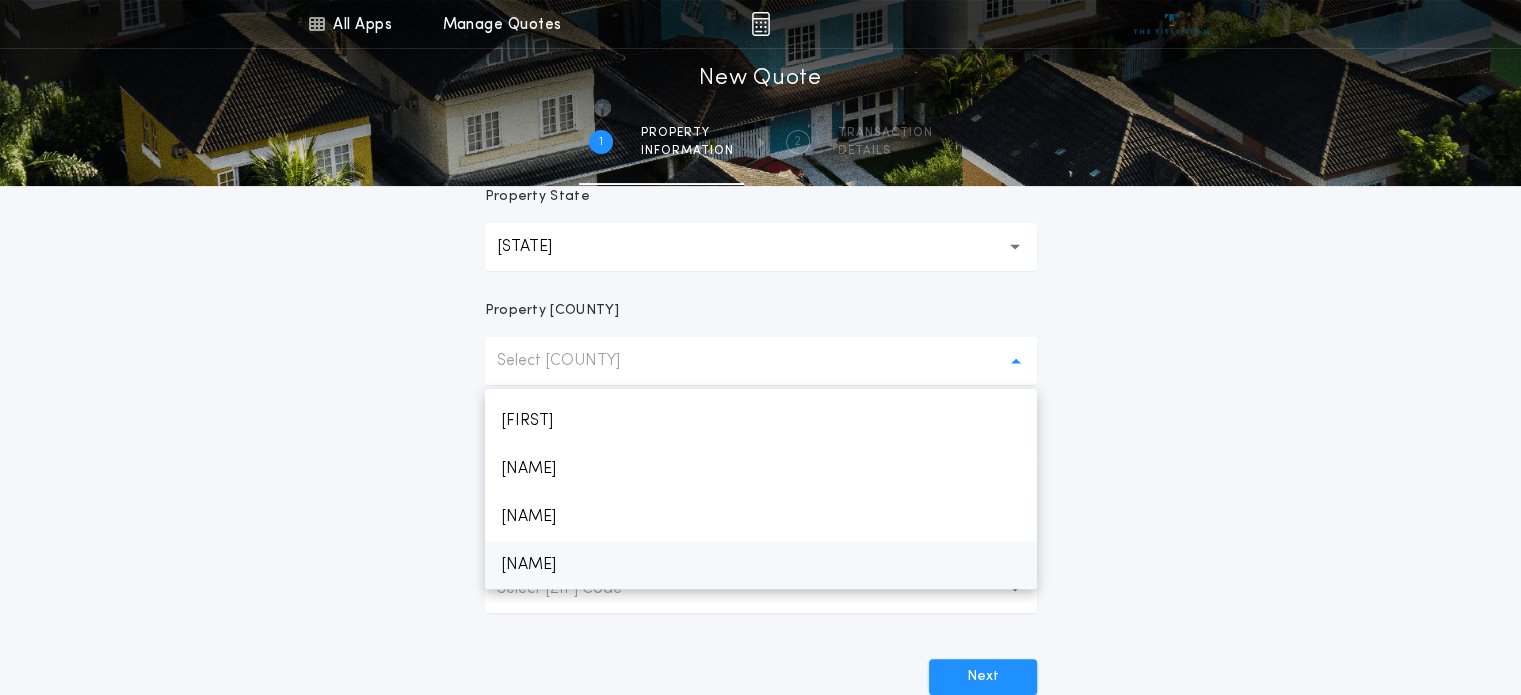 click on "[COUNTY]" at bounding box center (761, 565) 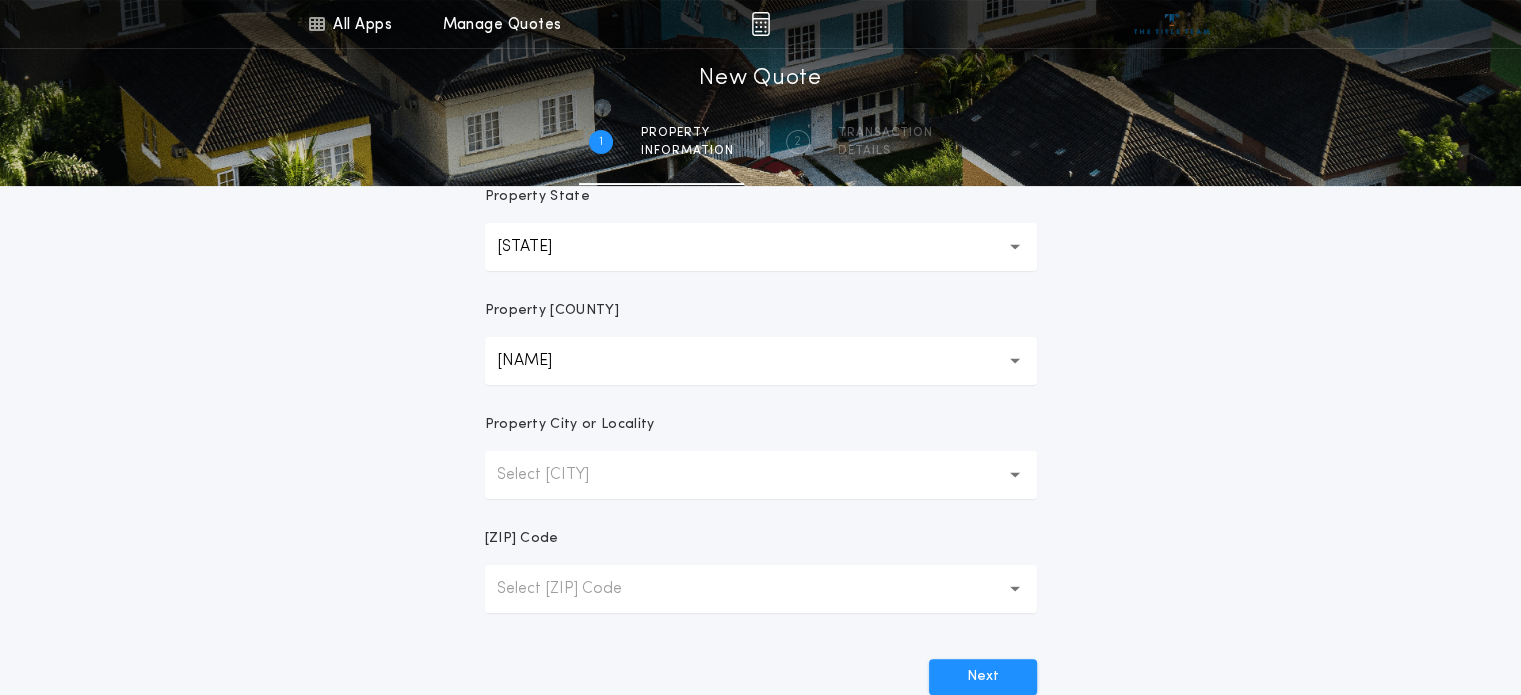 click on "Select City" at bounding box center [761, 475] 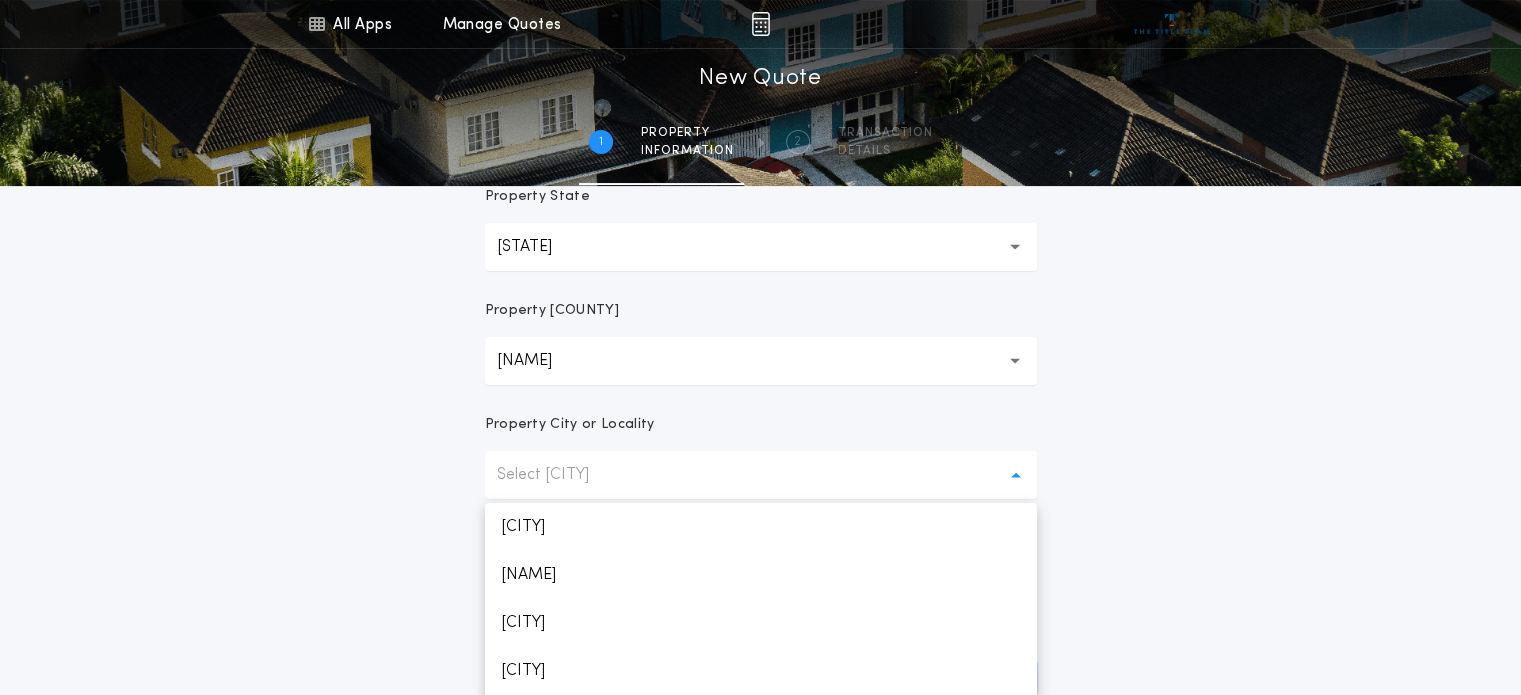 scroll, scrollTop: 1480, scrollLeft: 0, axis: vertical 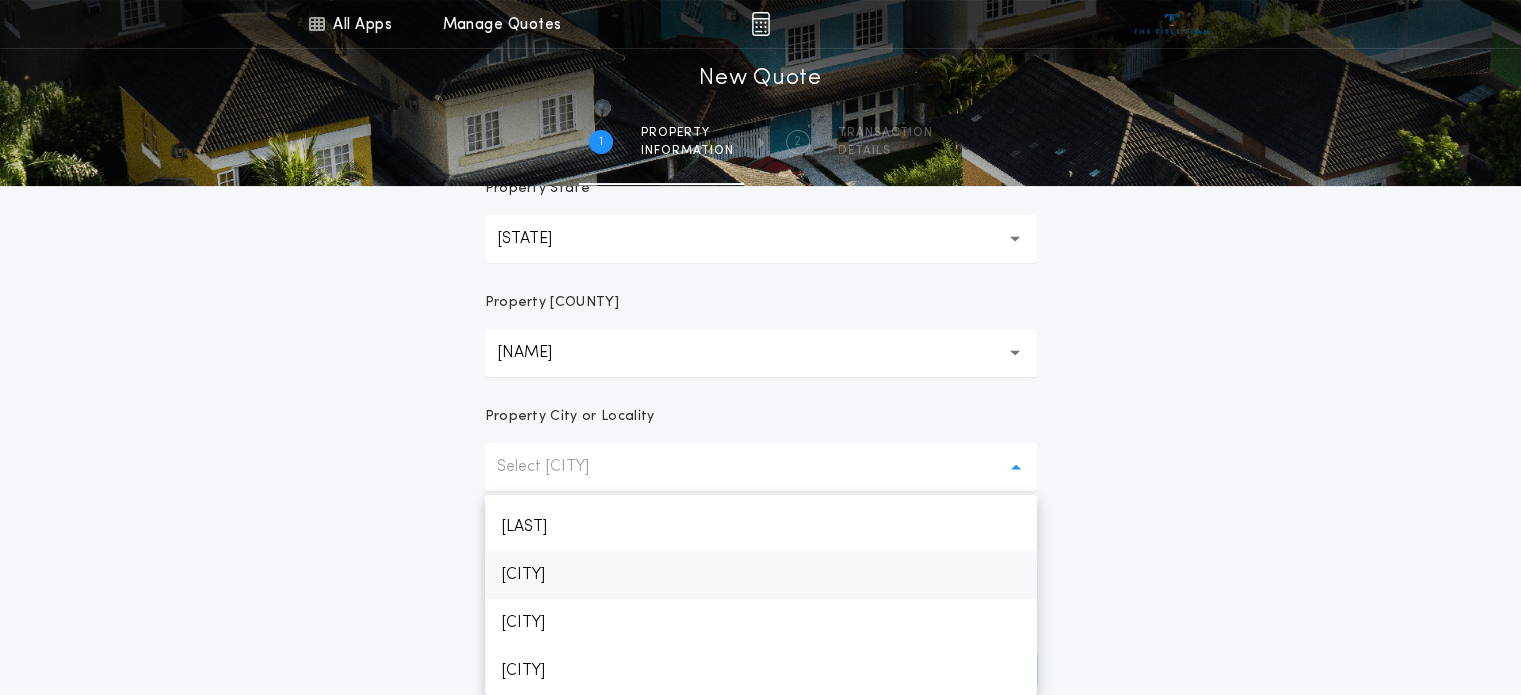 click on "[CITY]" at bounding box center (761, 575) 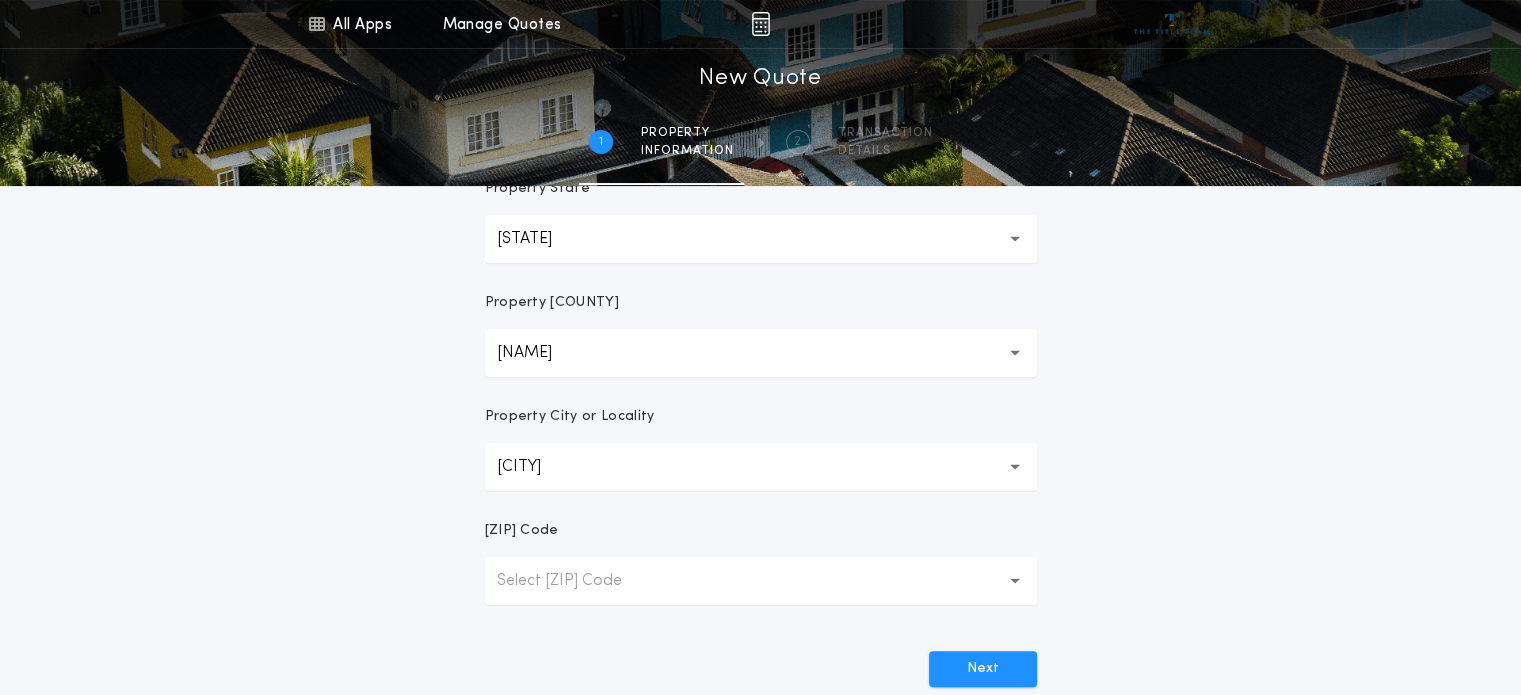 click on "Select Zip Code" at bounding box center [575, 581] 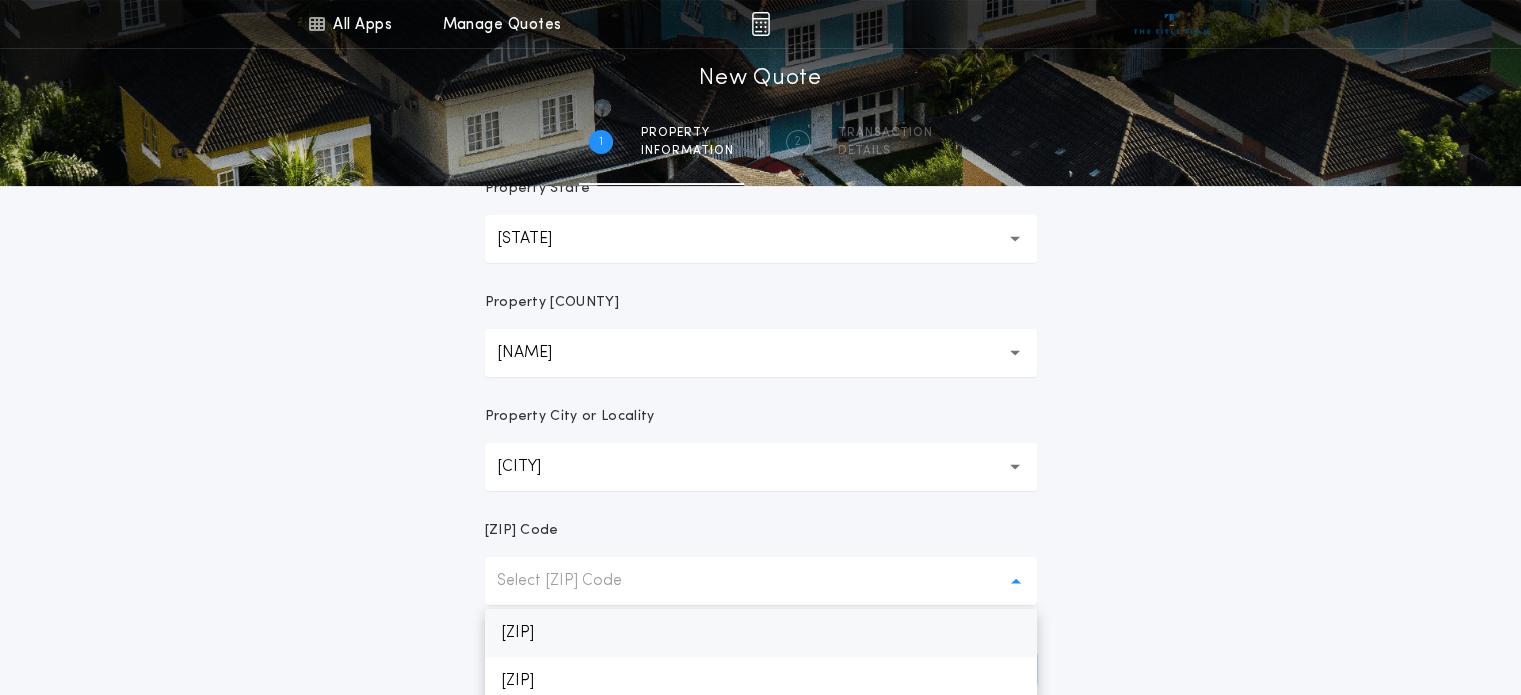 scroll, scrollTop: 232, scrollLeft: 0, axis: vertical 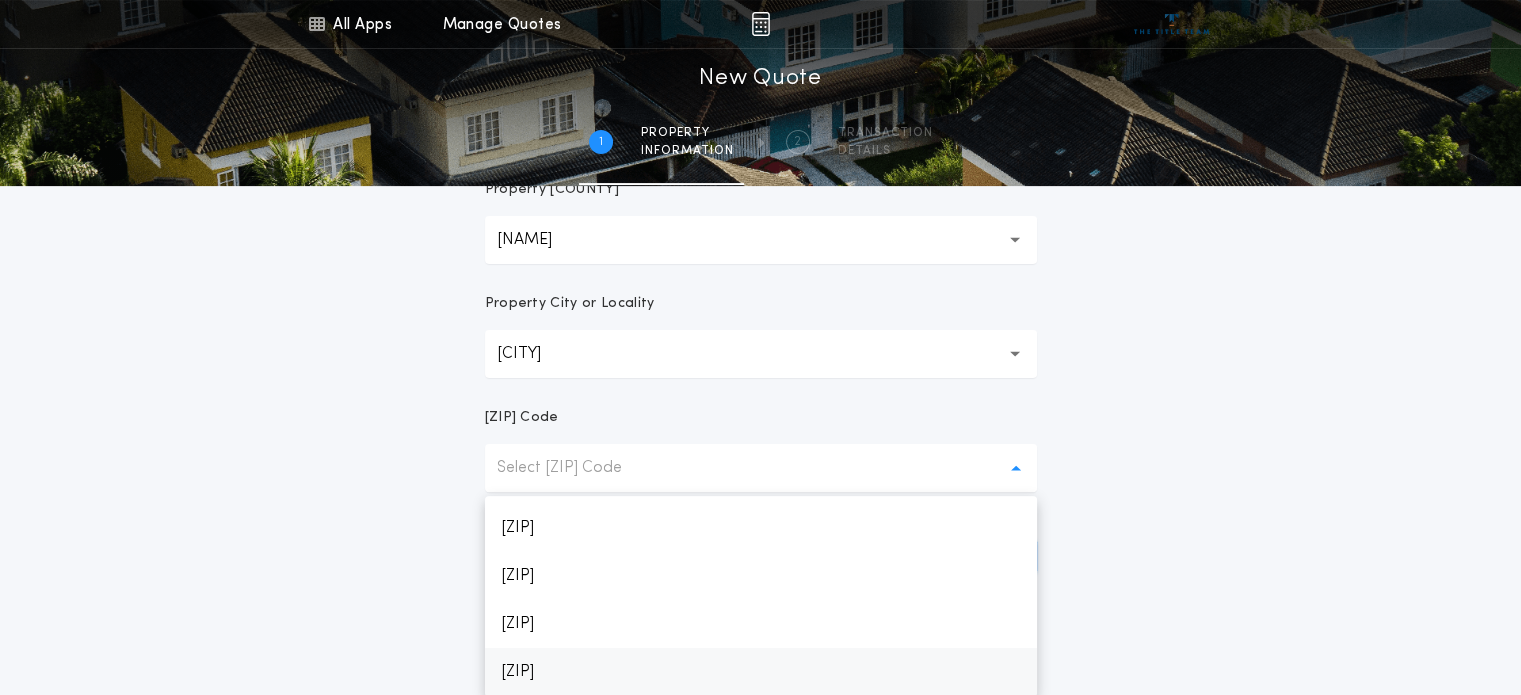 click on "[ZIP]" at bounding box center [761, 672] 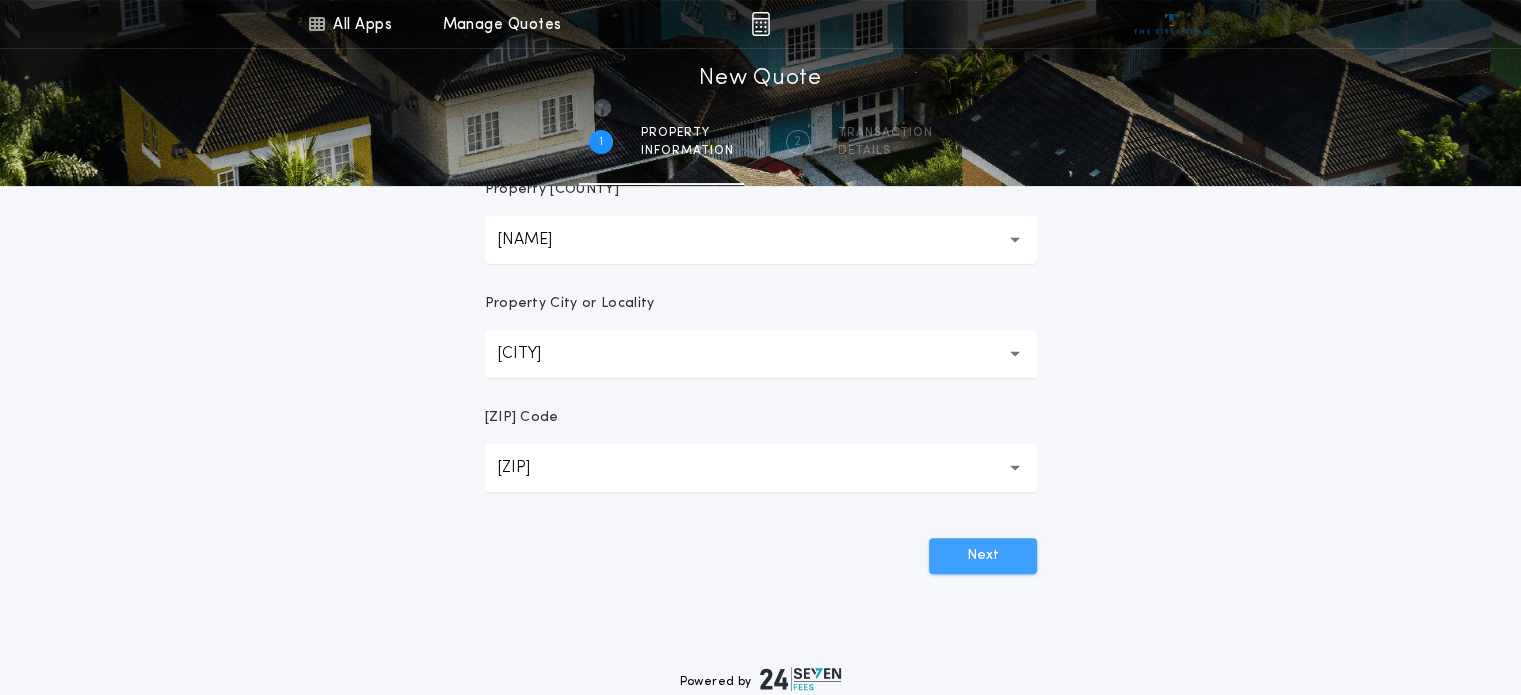 click on "Next" at bounding box center (983, 556) 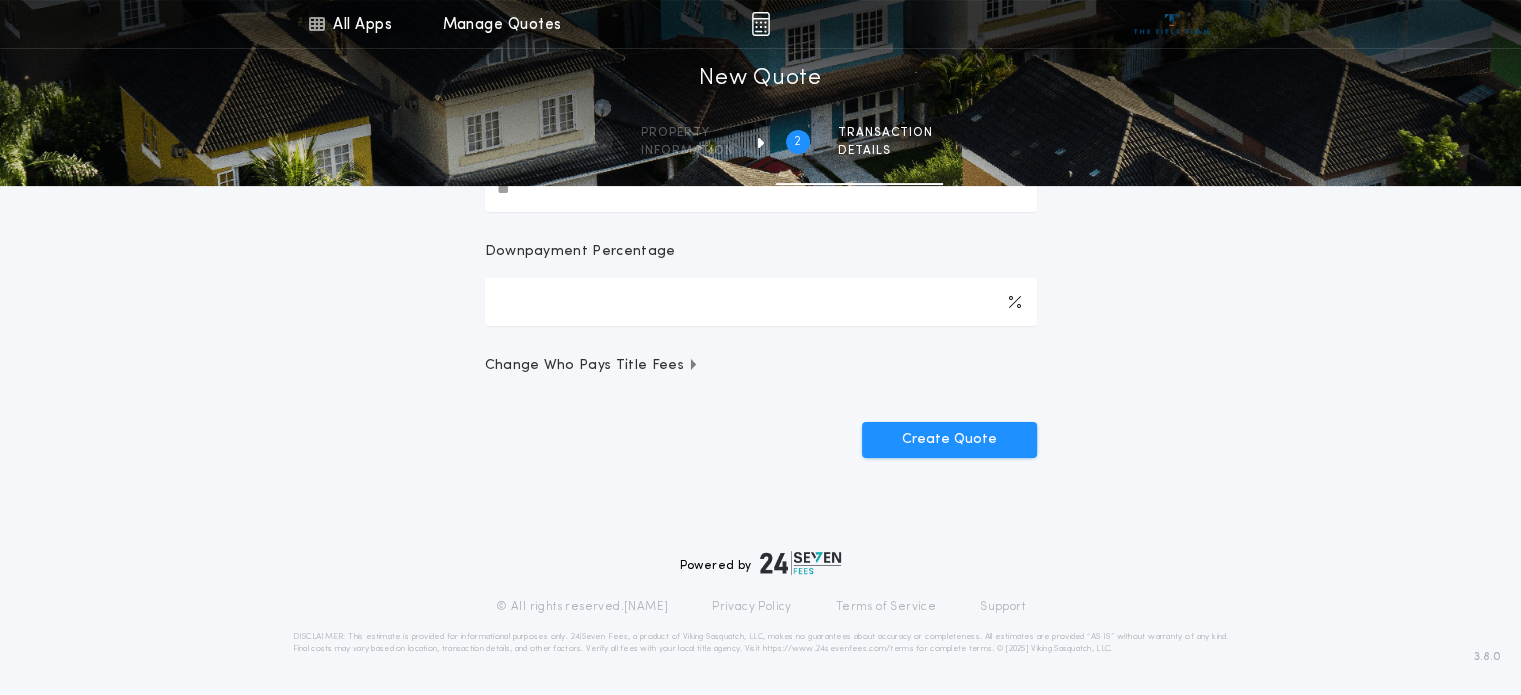 scroll, scrollTop: 0, scrollLeft: 0, axis: both 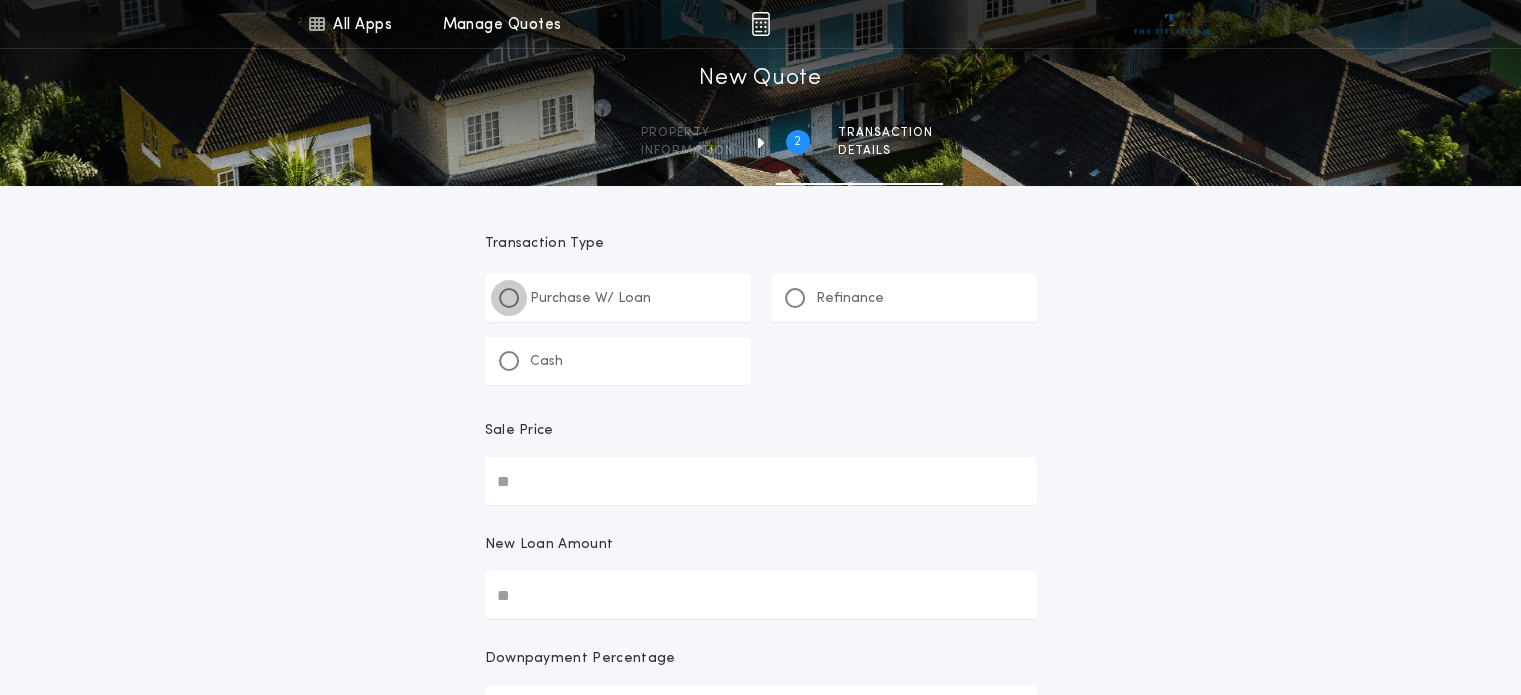 click at bounding box center (509, 298) 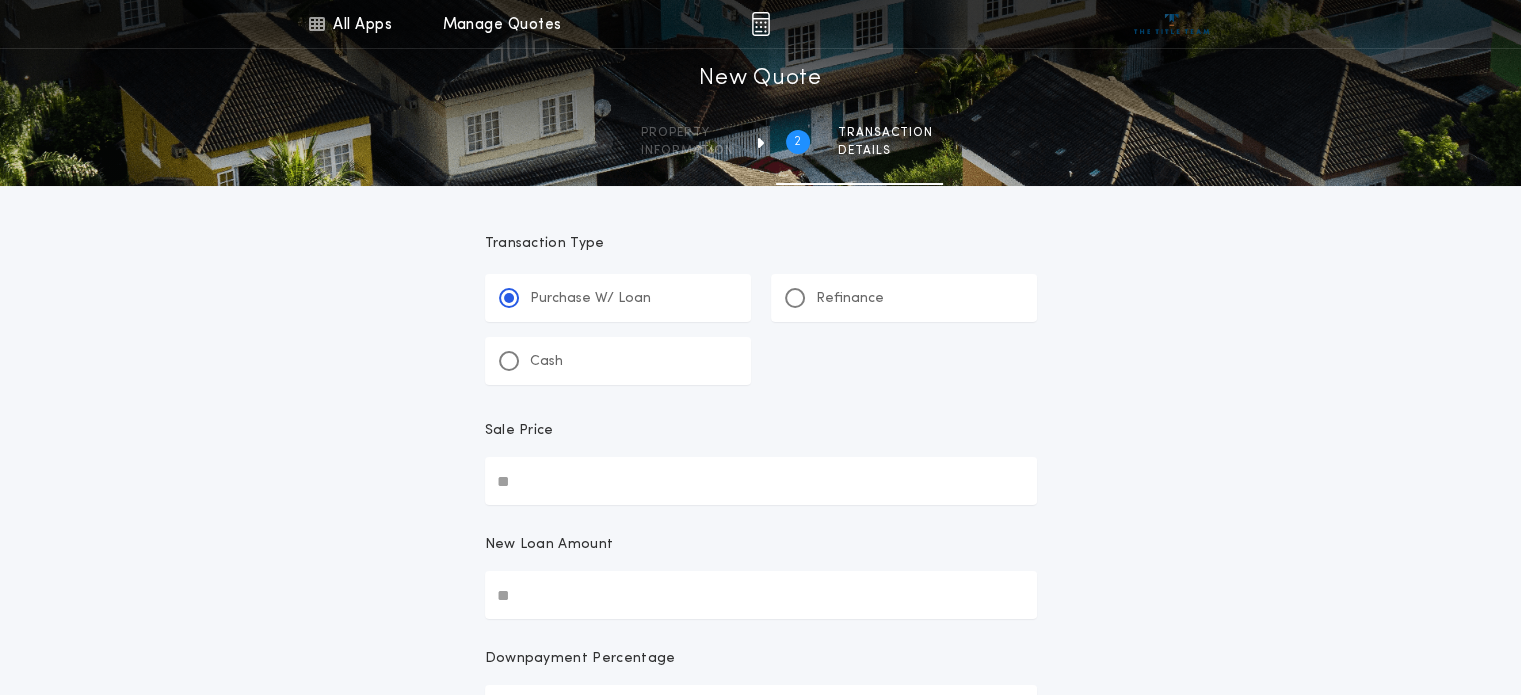 click on "Sale Price" at bounding box center (761, 481) 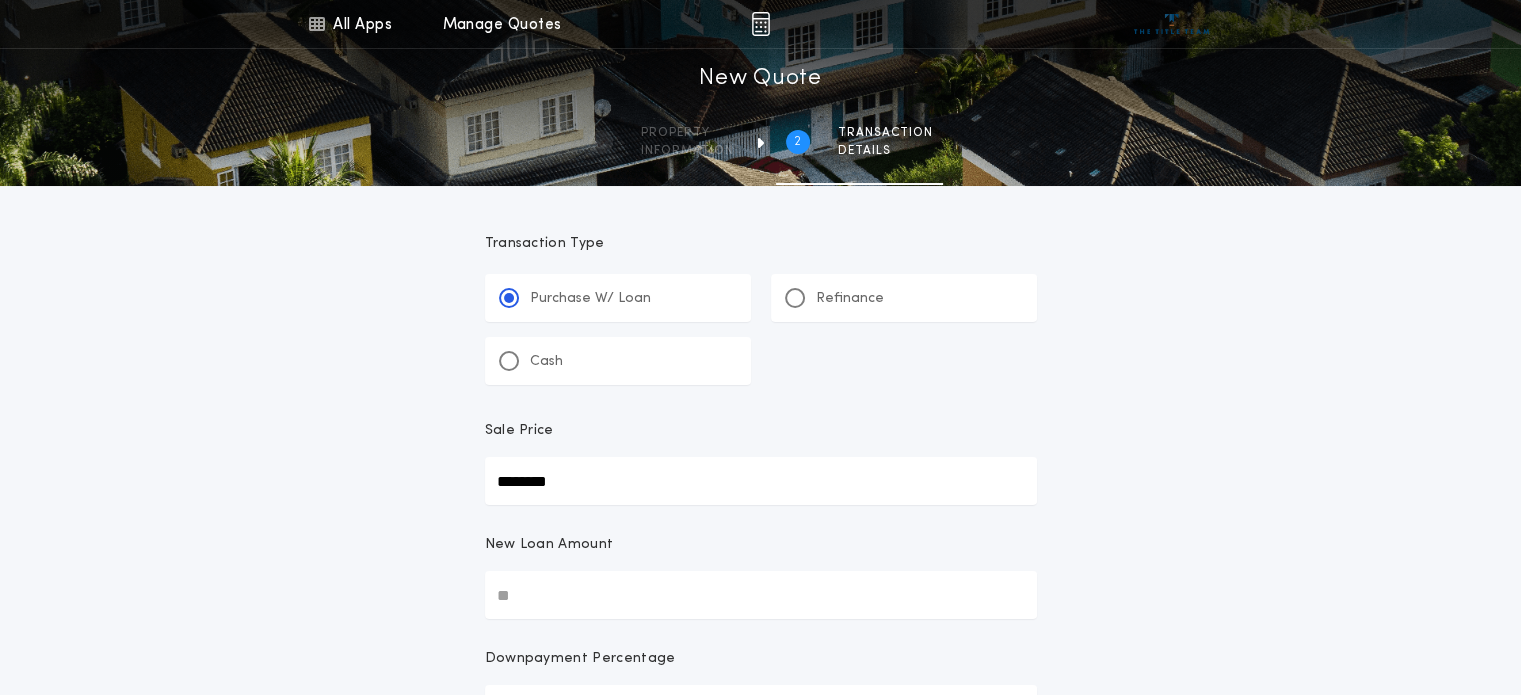 type on "********" 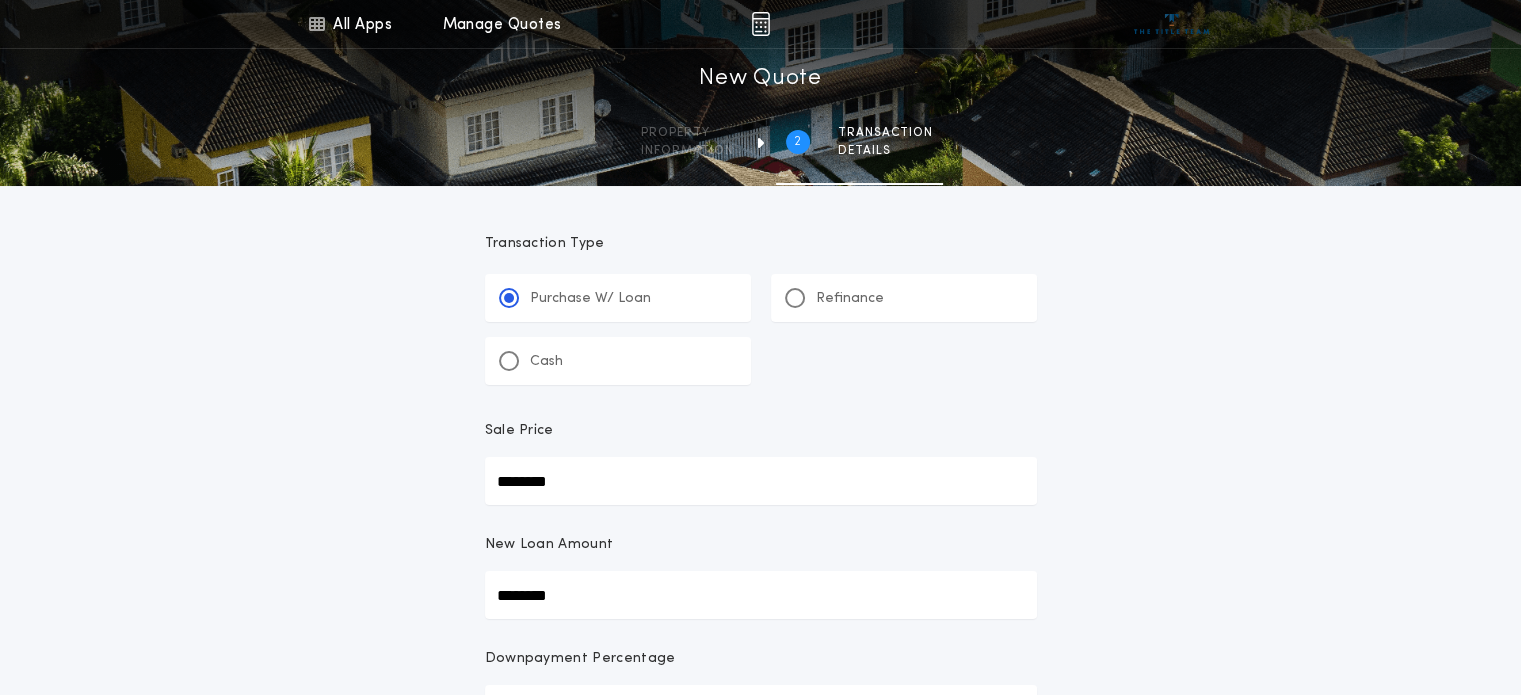 type on "********" 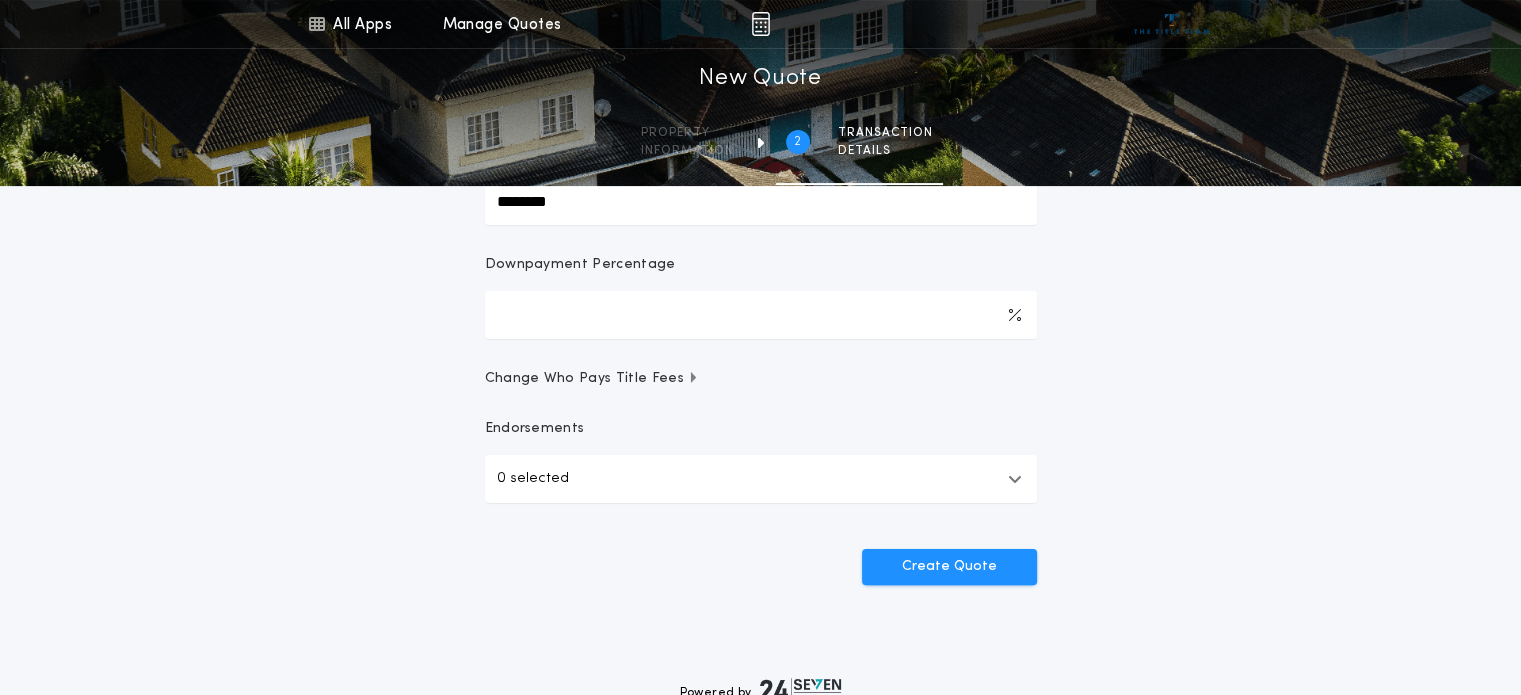 scroll, scrollTop: 397, scrollLeft: 0, axis: vertical 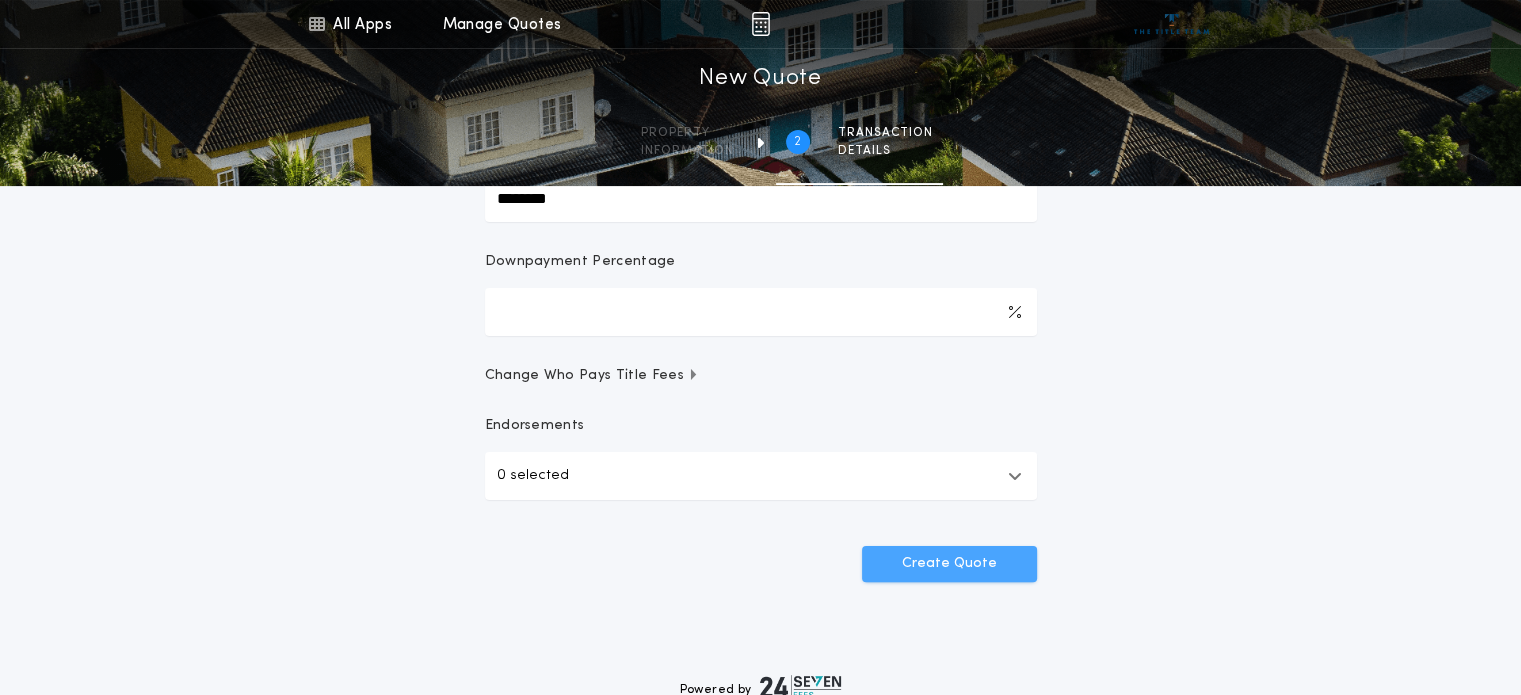 click on "Create Quote" at bounding box center [949, 564] 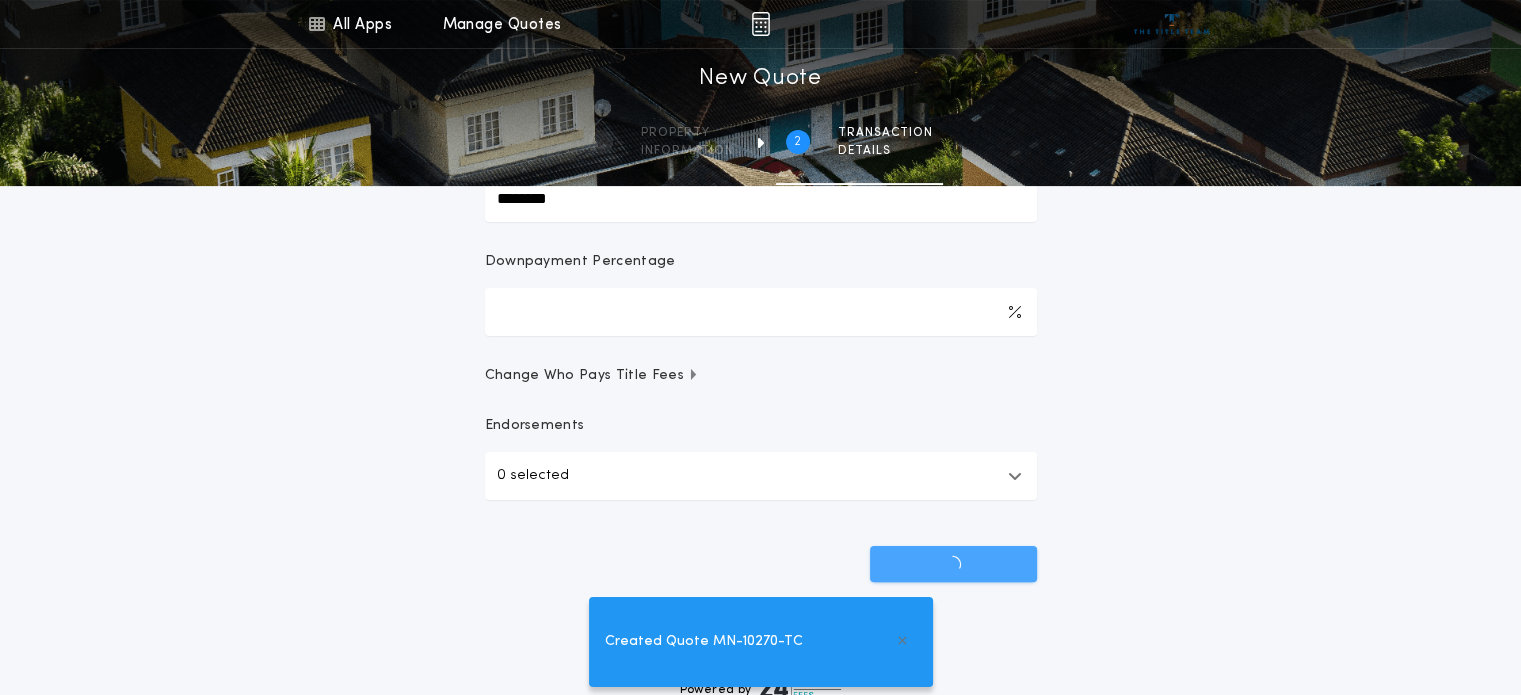 scroll, scrollTop: 0, scrollLeft: 0, axis: both 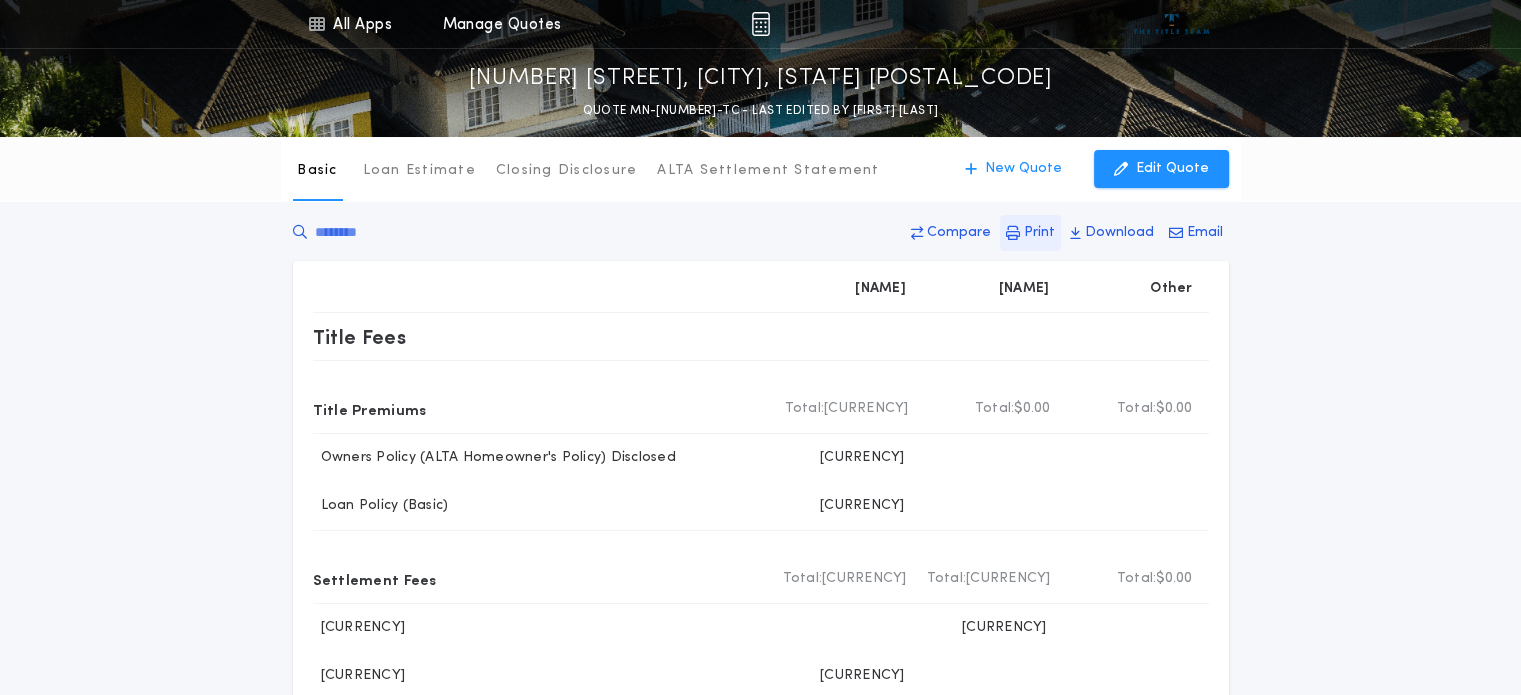 click on "Print" at bounding box center (959, 233) 